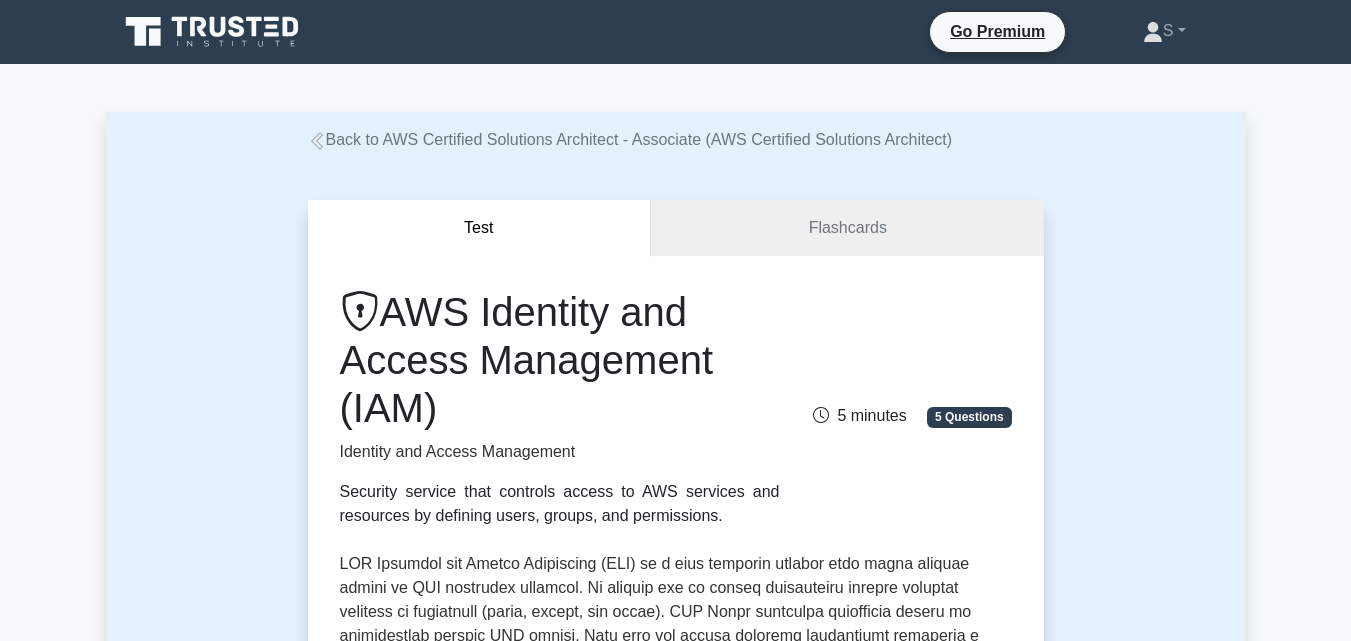 scroll, scrollTop: 644, scrollLeft: 0, axis: vertical 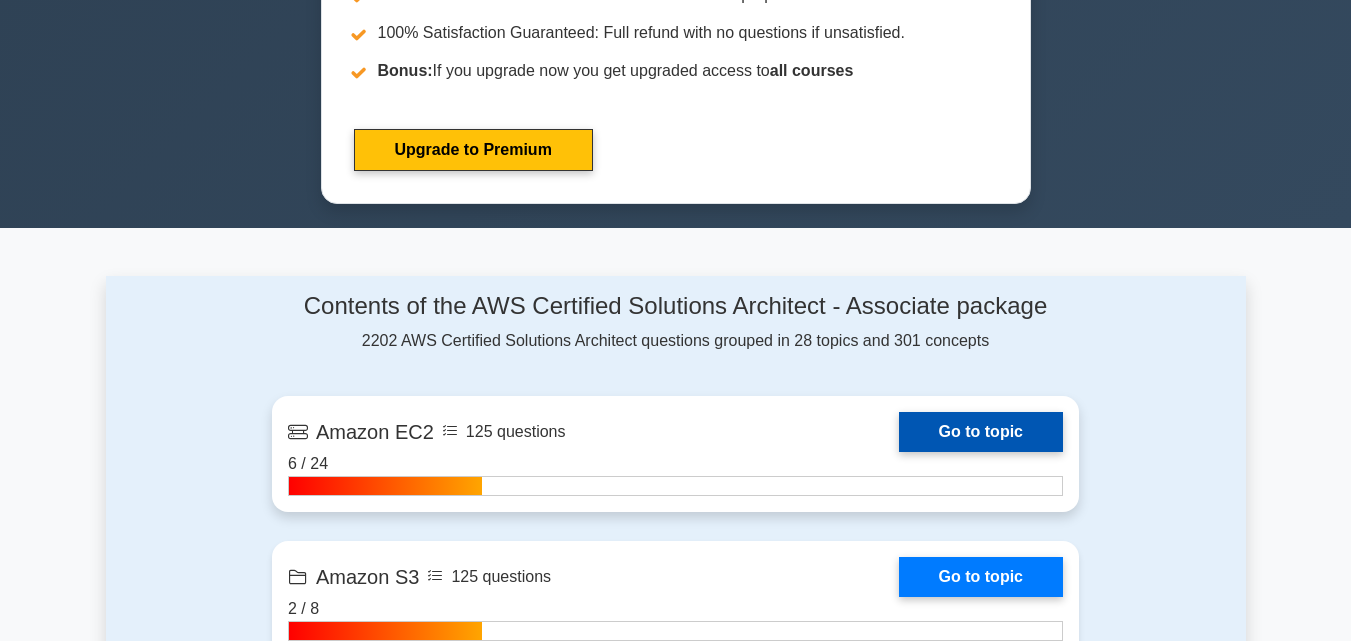 click on "Go to topic" at bounding box center [981, 432] 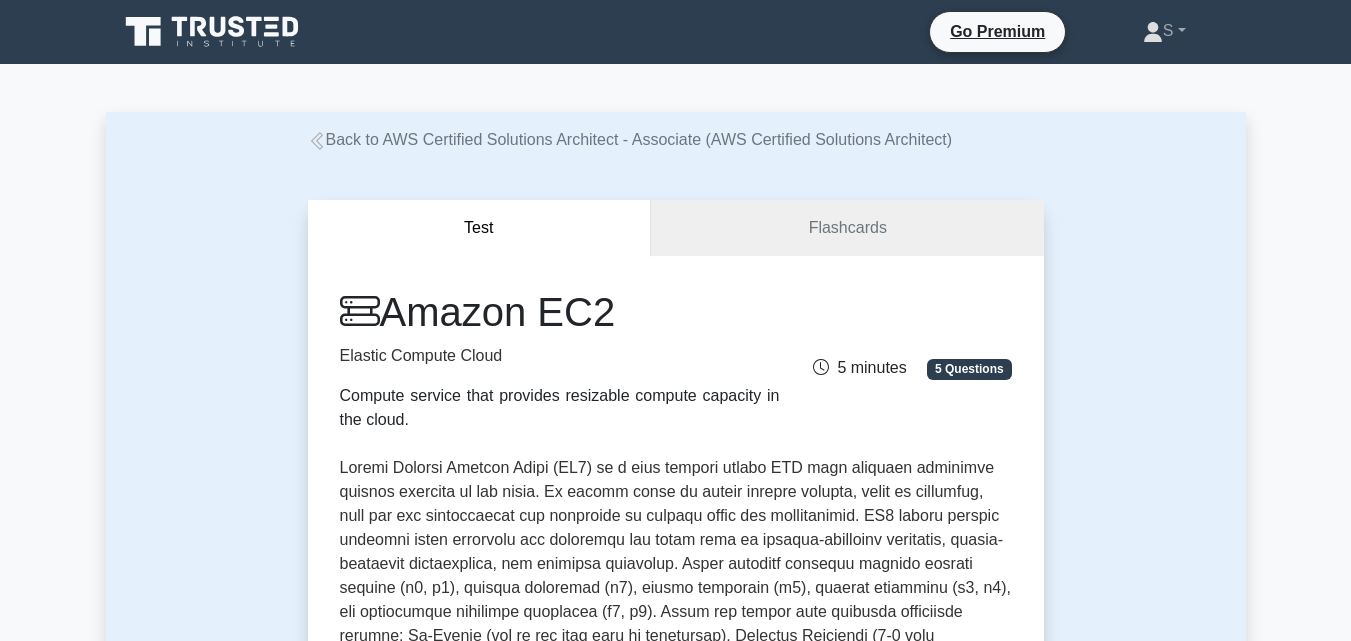 scroll, scrollTop: 0, scrollLeft: 0, axis: both 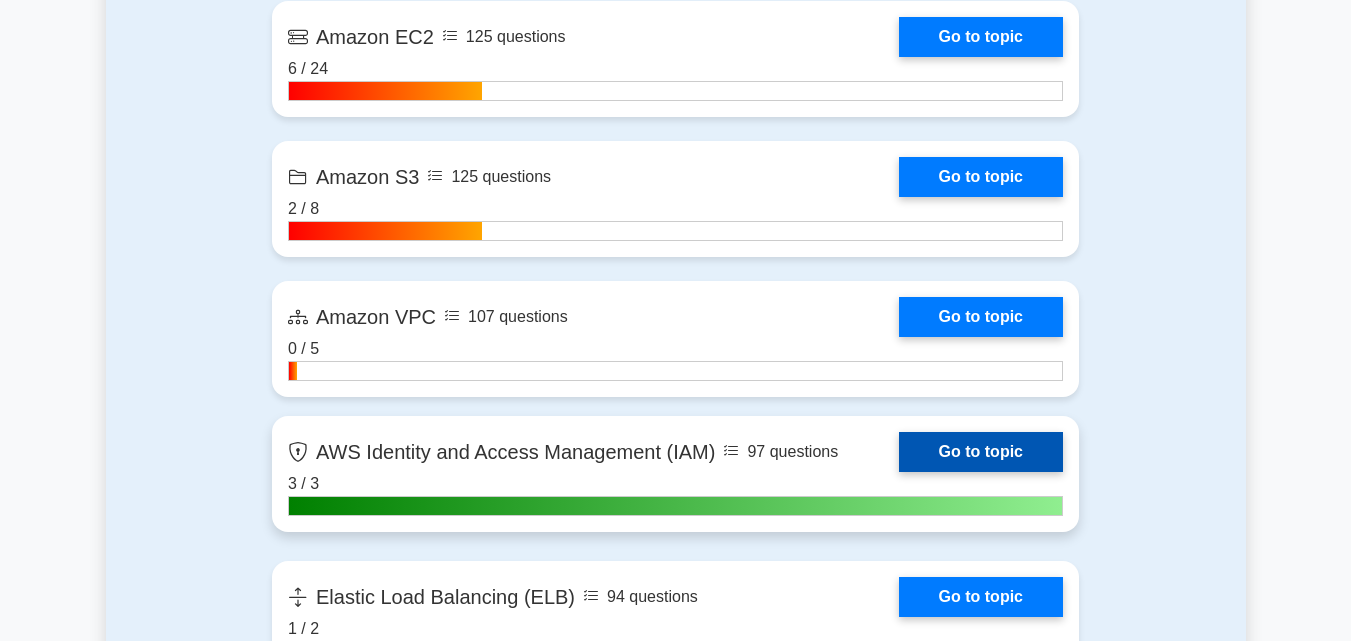 click on "Go to topic" at bounding box center [981, 452] 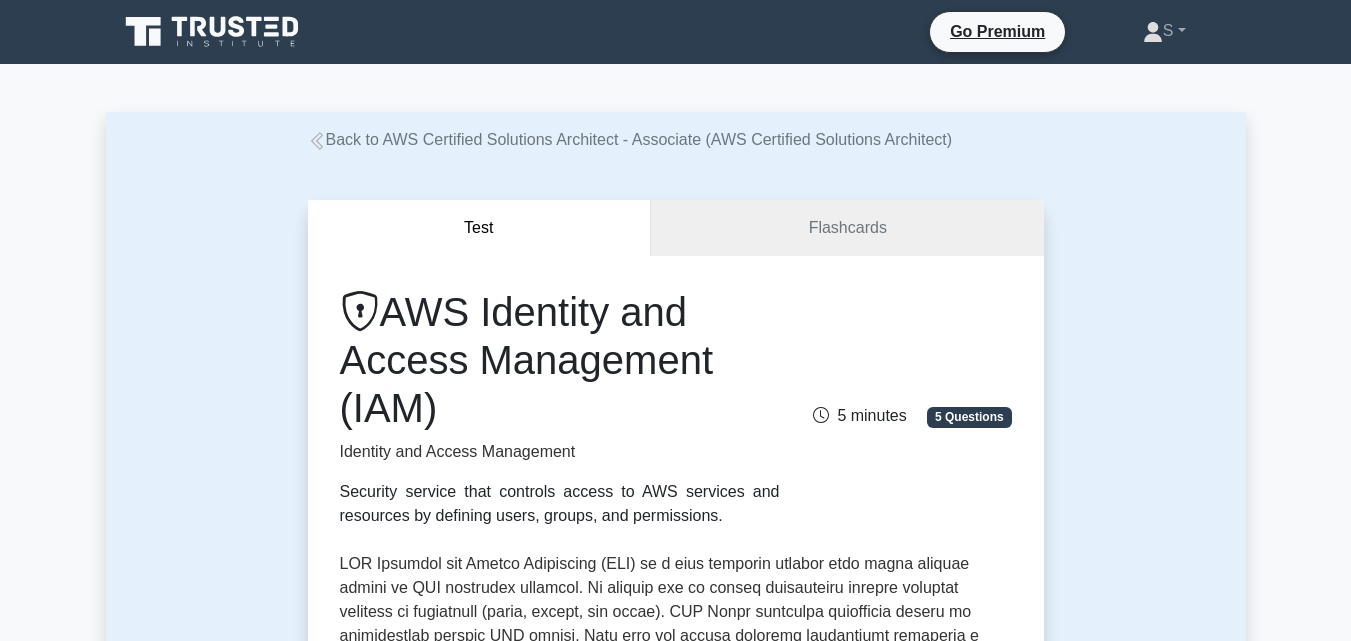 scroll, scrollTop: 0, scrollLeft: 0, axis: both 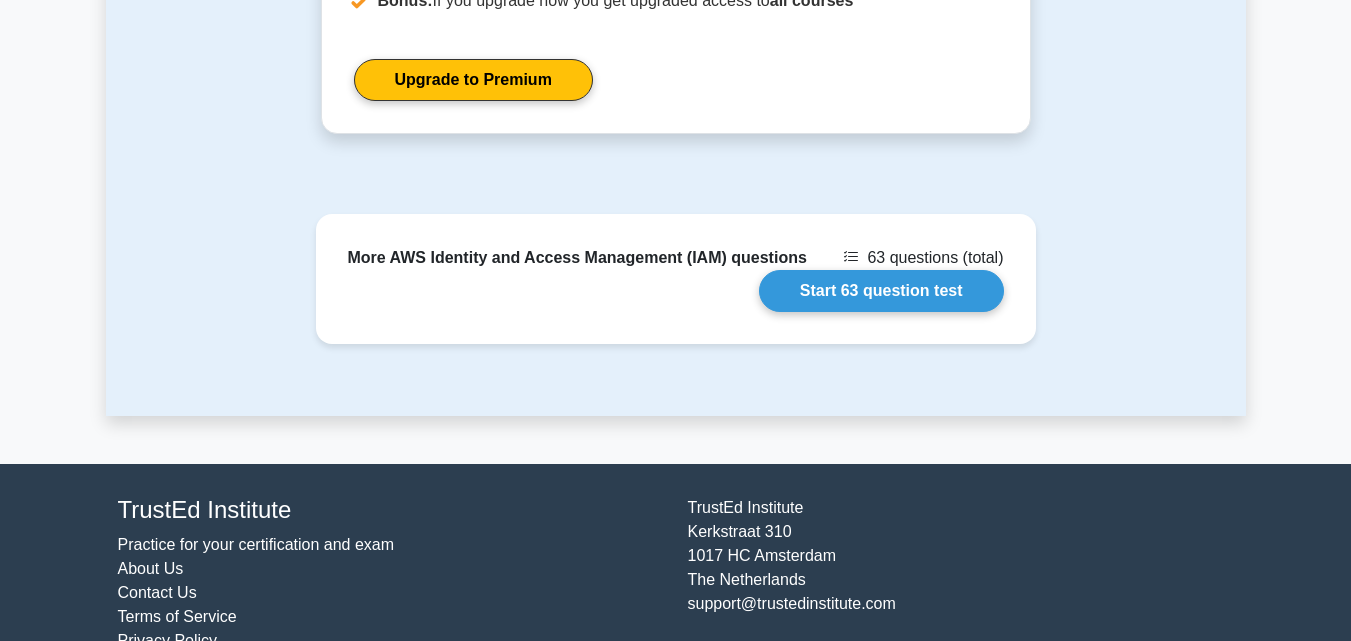 drag, startPoint x: 326, startPoint y: 50, endPoint x: 1292, endPoint y: 680, distance: 1153.2805 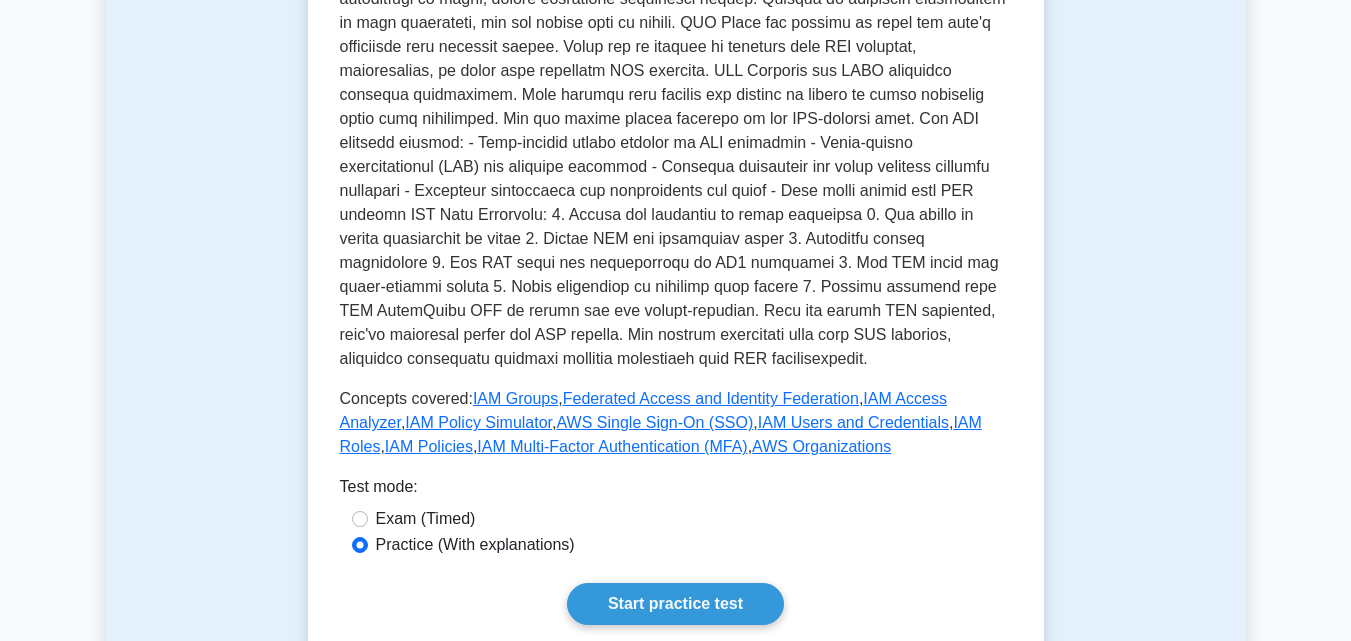 scroll, scrollTop: 578, scrollLeft: 0, axis: vertical 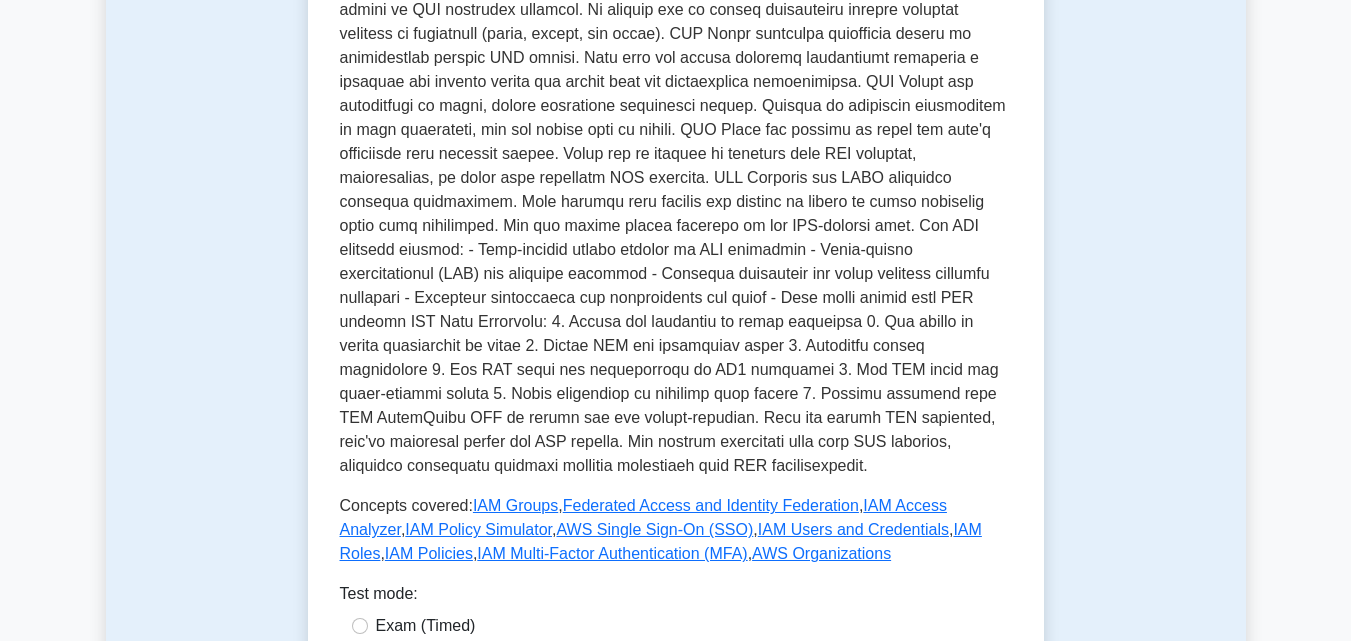 click on "Test
Flashcards
AWS Identity and Access Management (IAM)
Identity and Access Management
Security service that controls access to AWS services and resources by defining users, groups, and permissions.
5 minutes
5 Questions" at bounding box center [676, 535] 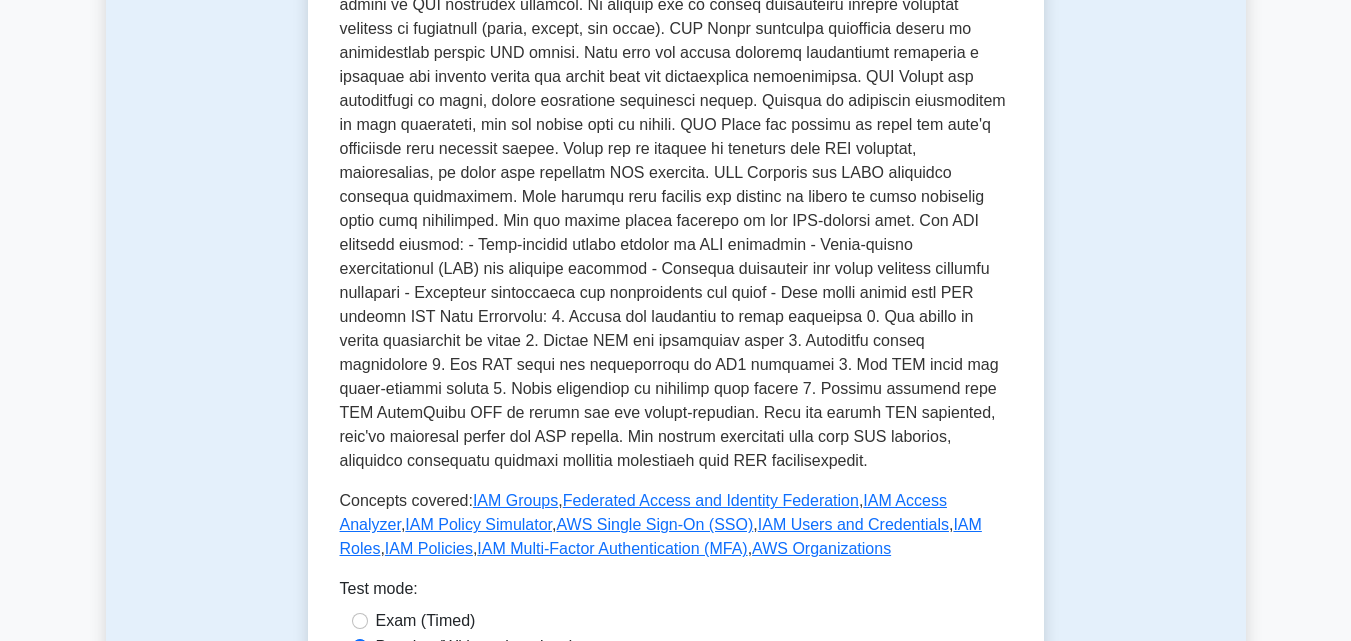scroll, scrollTop: 478, scrollLeft: 0, axis: vertical 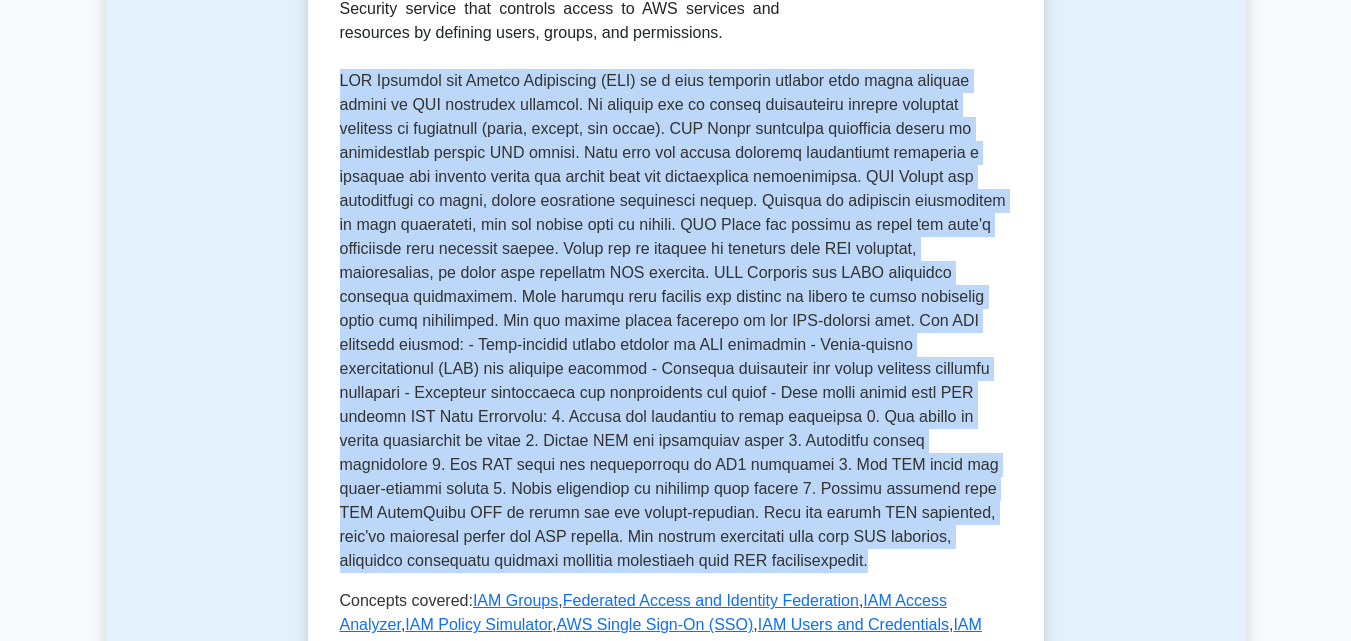 drag, startPoint x: 330, startPoint y: 71, endPoint x: 1028, endPoint y: 535, distance: 838.1527 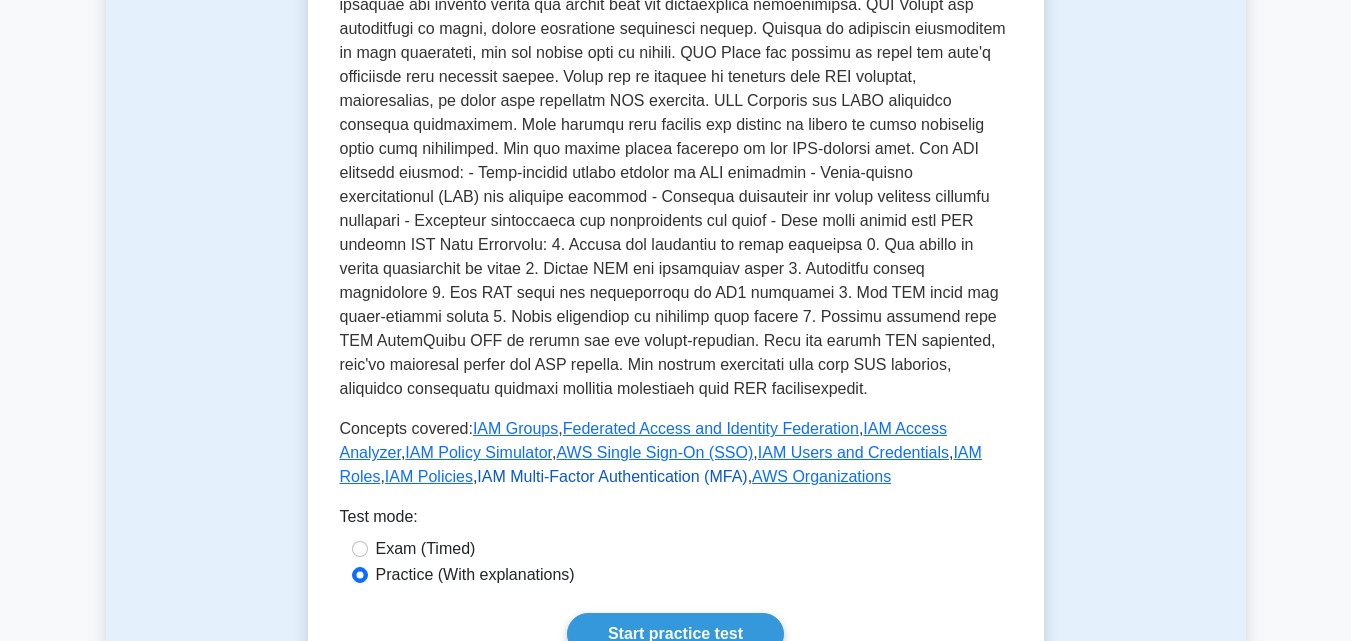 scroll, scrollTop: 678, scrollLeft: 0, axis: vertical 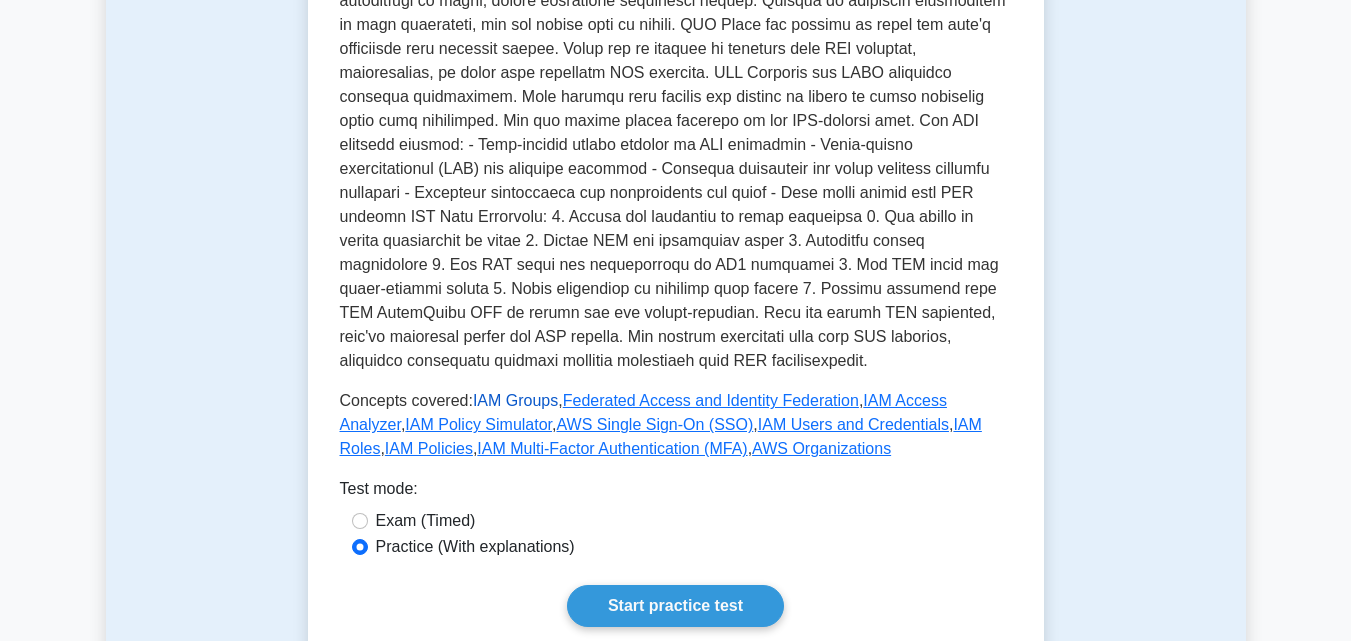 click on "IAM Groups" at bounding box center (515, 400) 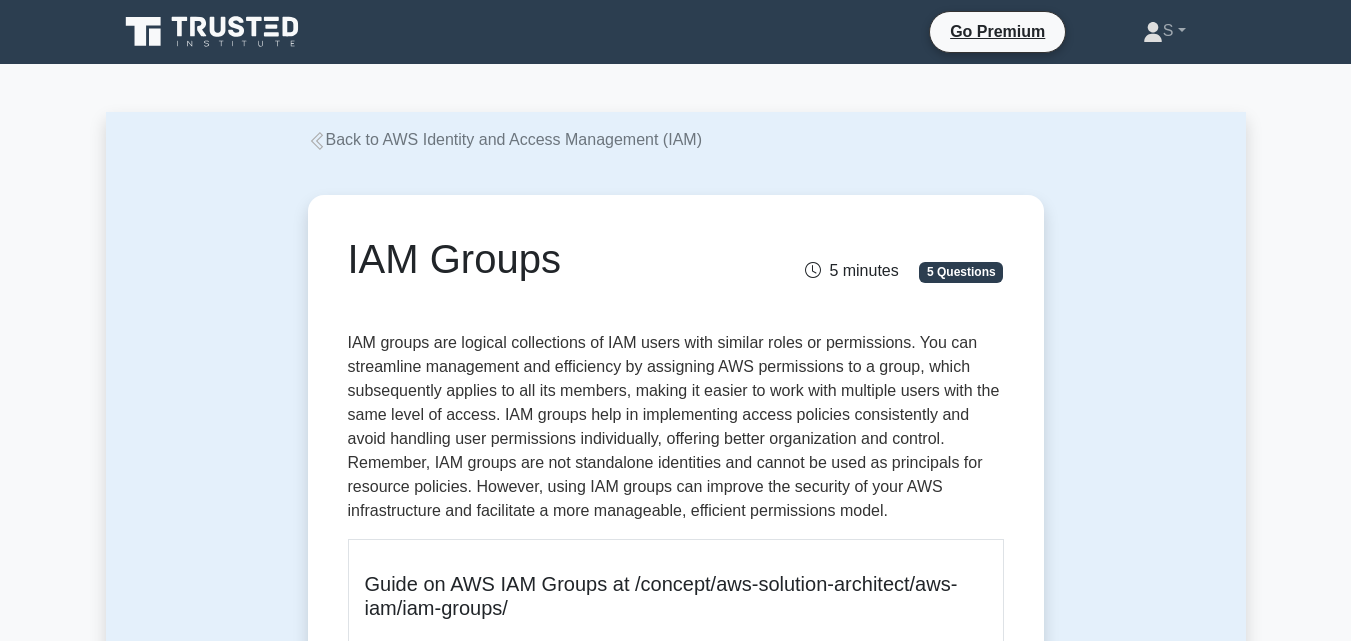 scroll, scrollTop: 0, scrollLeft: 0, axis: both 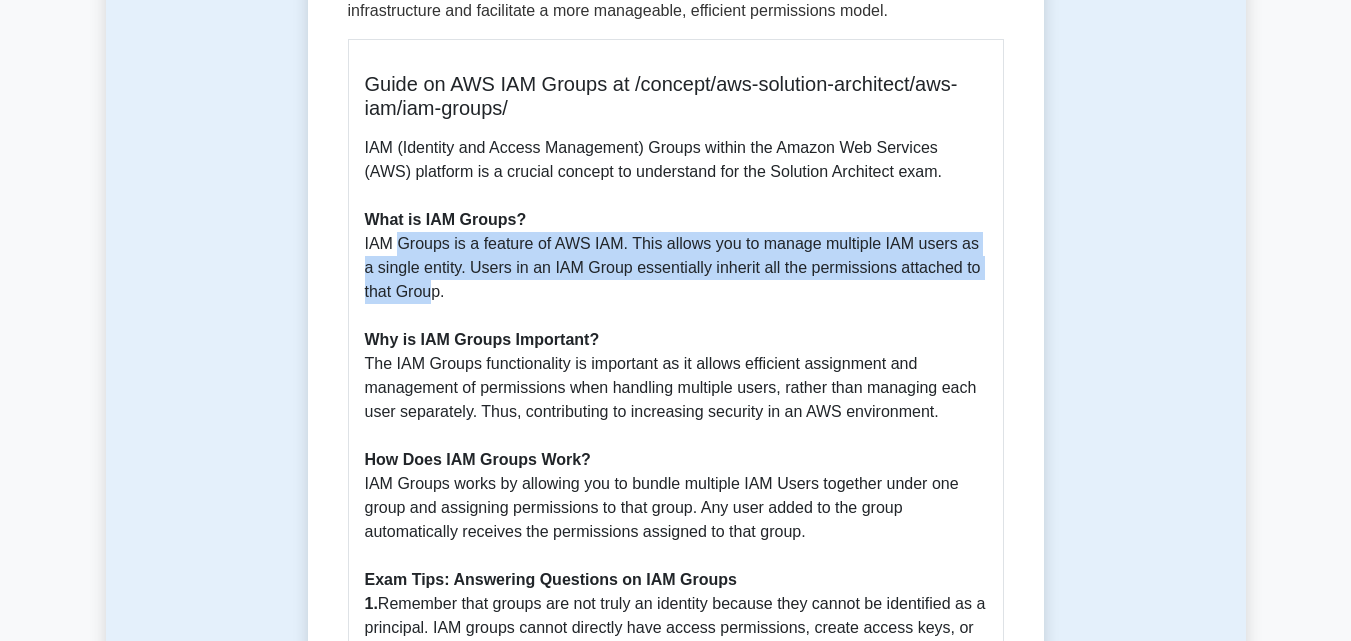 drag, startPoint x: 374, startPoint y: 241, endPoint x: 412, endPoint y: 287, distance: 59.665737 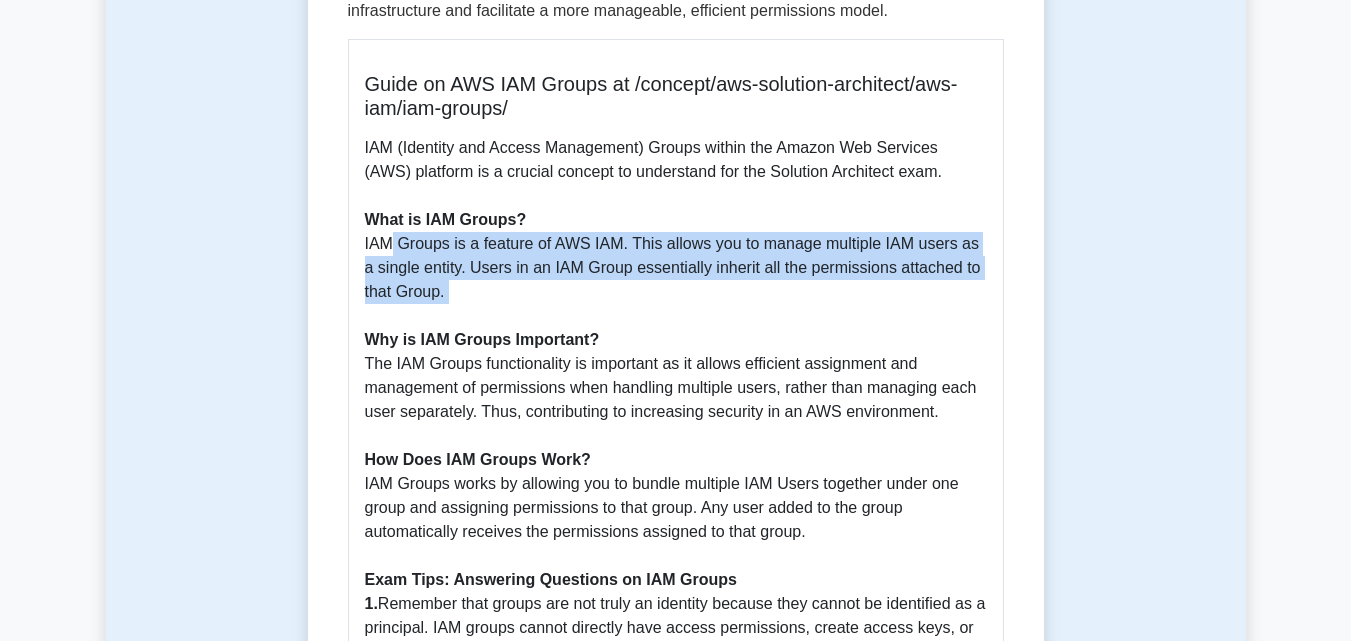 drag, startPoint x: 367, startPoint y: 235, endPoint x: 450, endPoint y: 305, distance: 108.57716 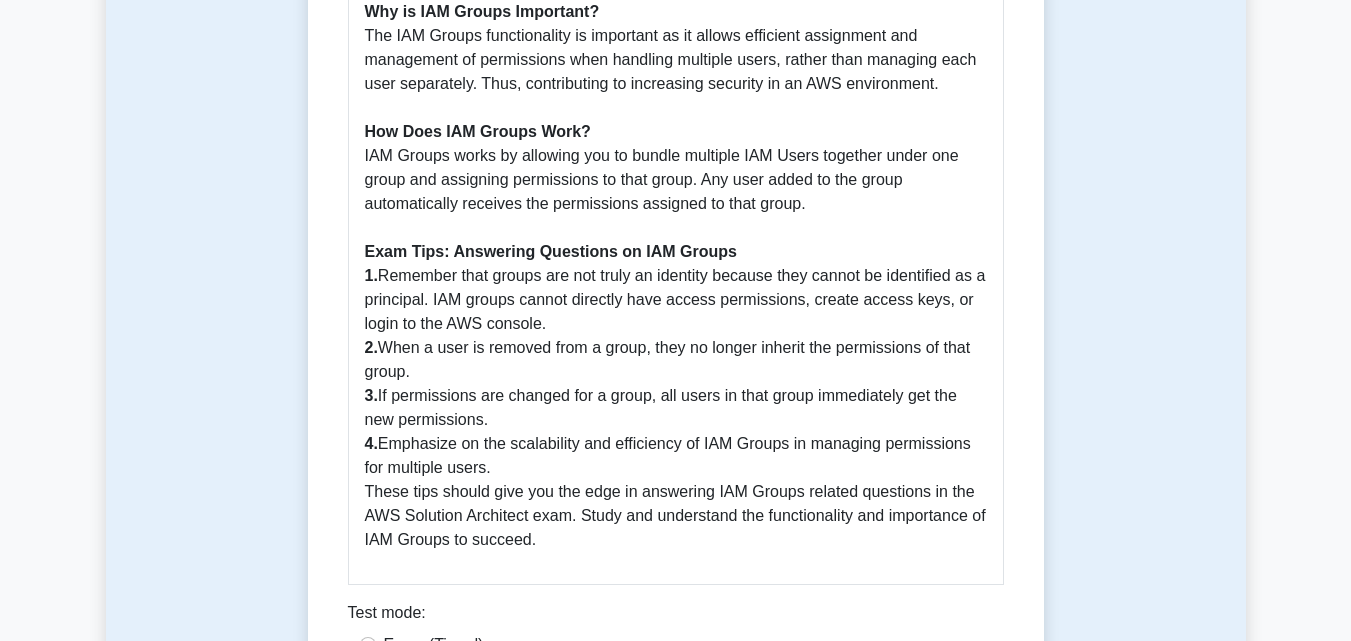 scroll, scrollTop: 800, scrollLeft: 0, axis: vertical 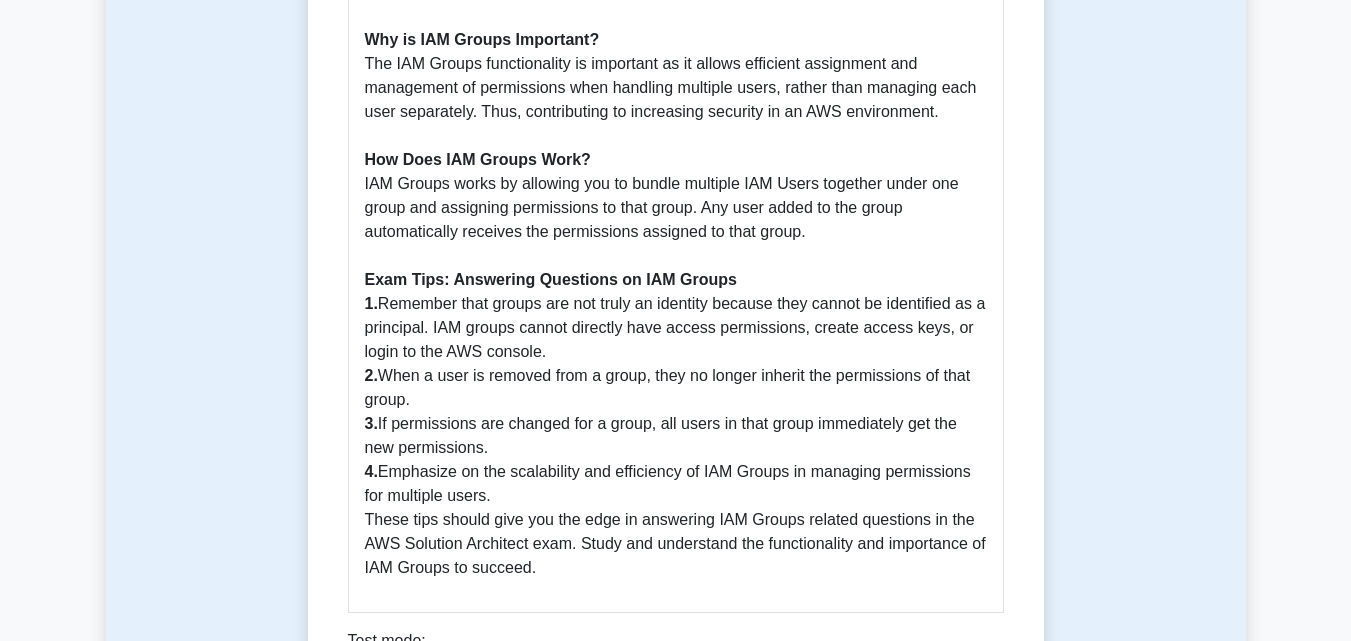 drag, startPoint x: 560, startPoint y: 418, endPoint x: 586, endPoint y: 465, distance: 53.712196 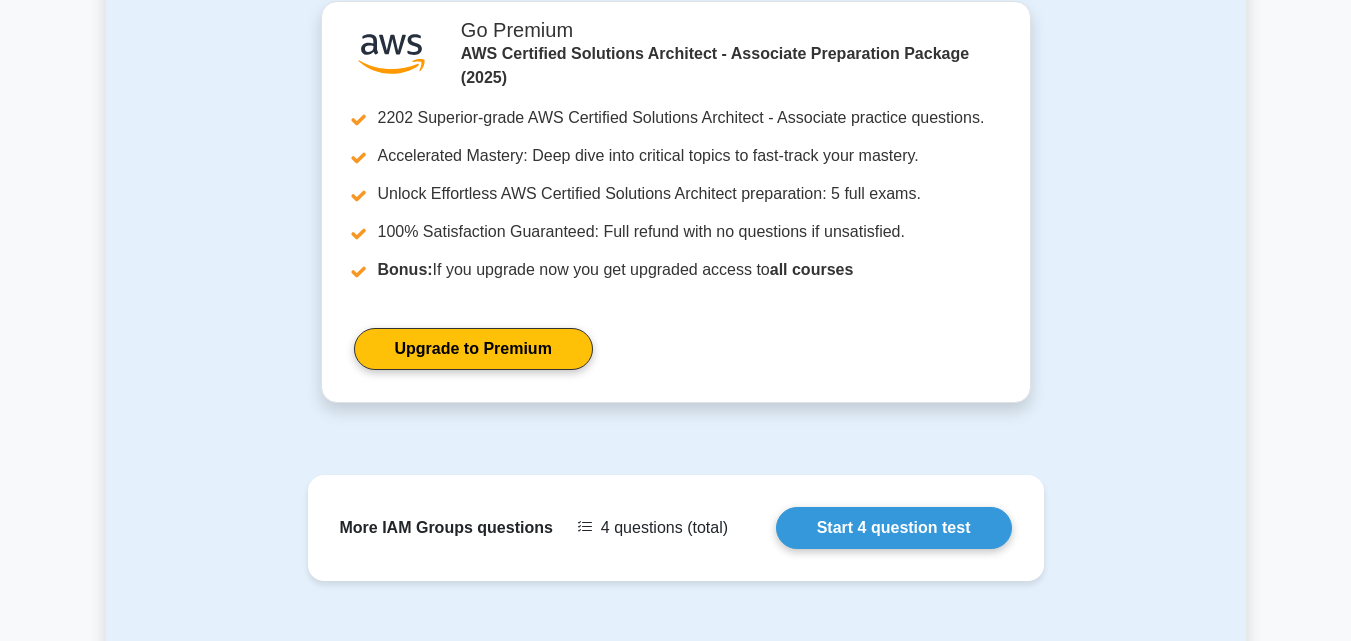 scroll, scrollTop: 1800, scrollLeft: 0, axis: vertical 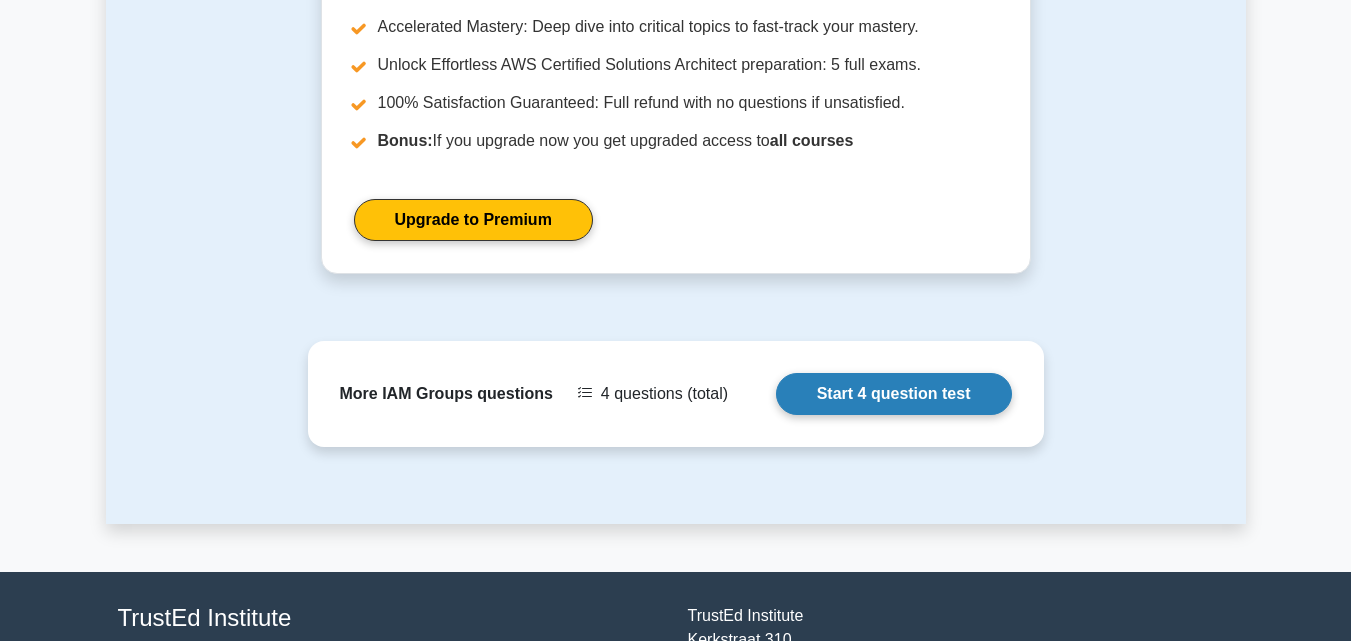 click on "Start 4 question test" at bounding box center (894, 394) 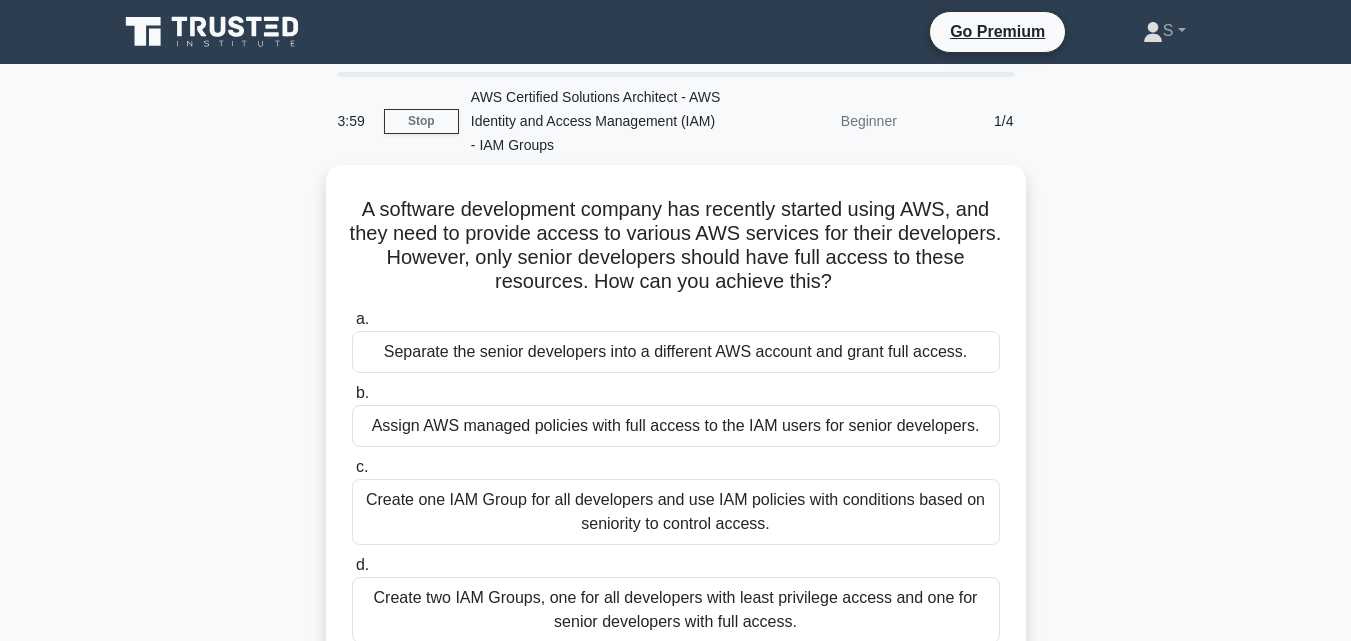 scroll, scrollTop: 0, scrollLeft: 0, axis: both 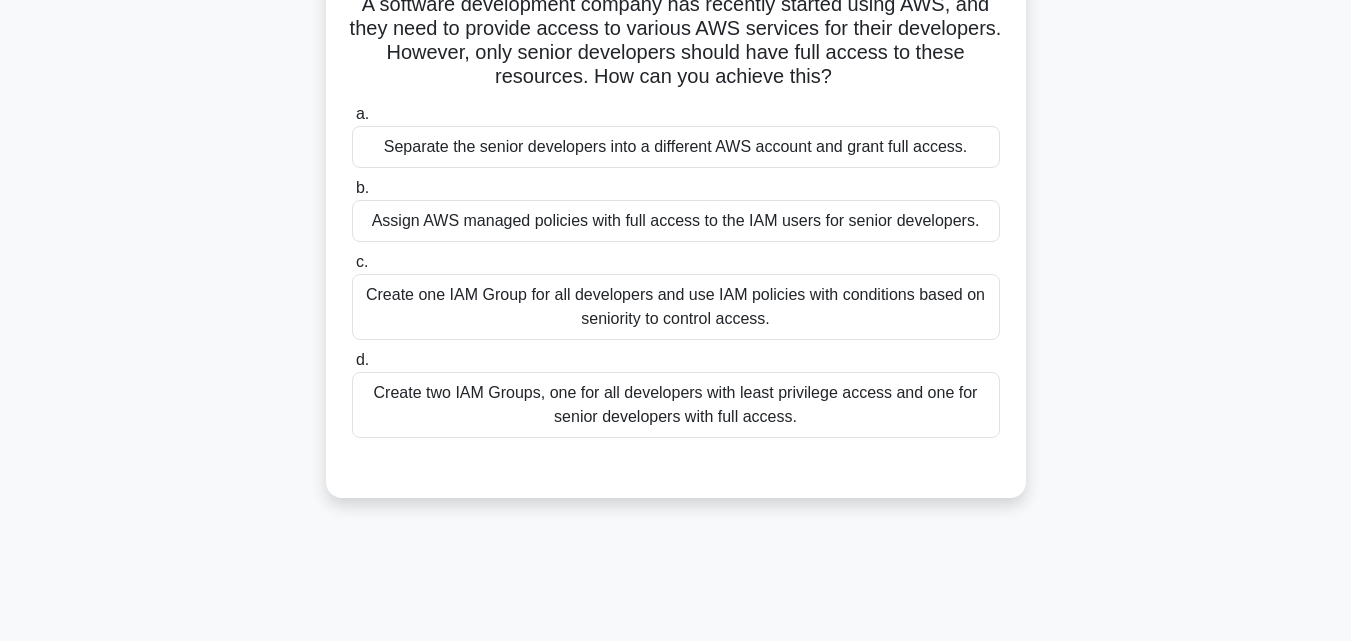 click on "Create two IAM Groups, one for all developers with least privilege access and one for senior developers with full access." at bounding box center [676, 405] 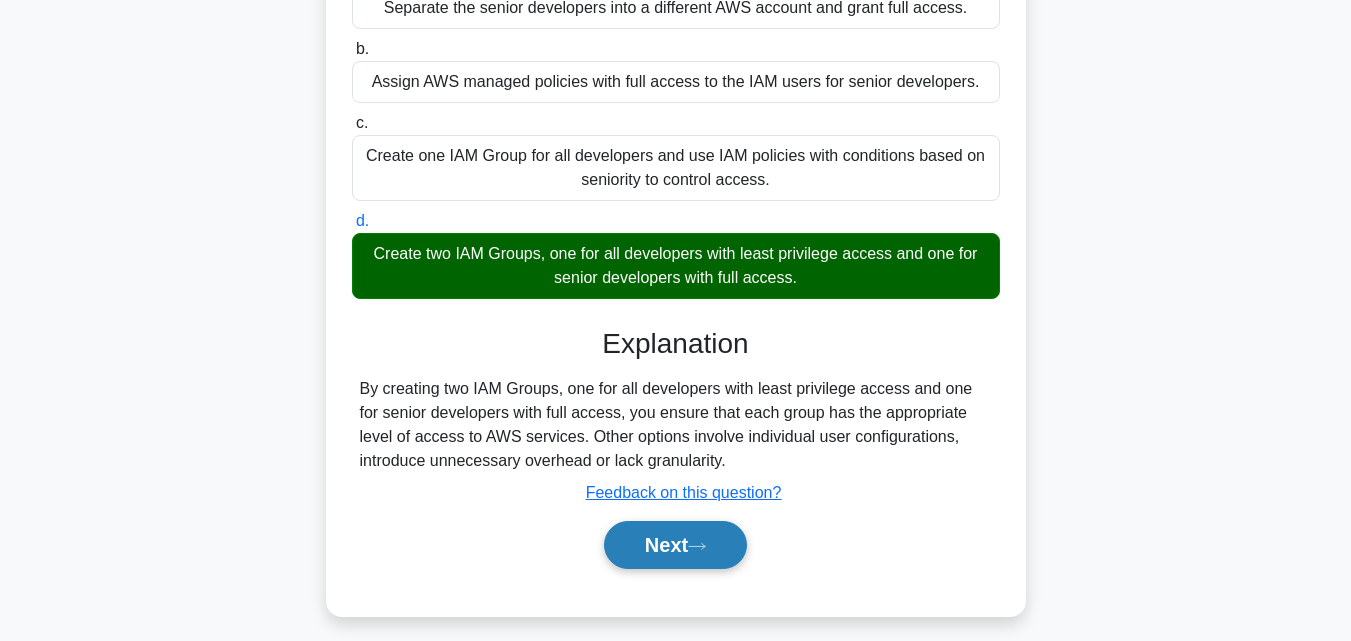 scroll, scrollTop: 400, scrollLeft: 0, axis: vertical 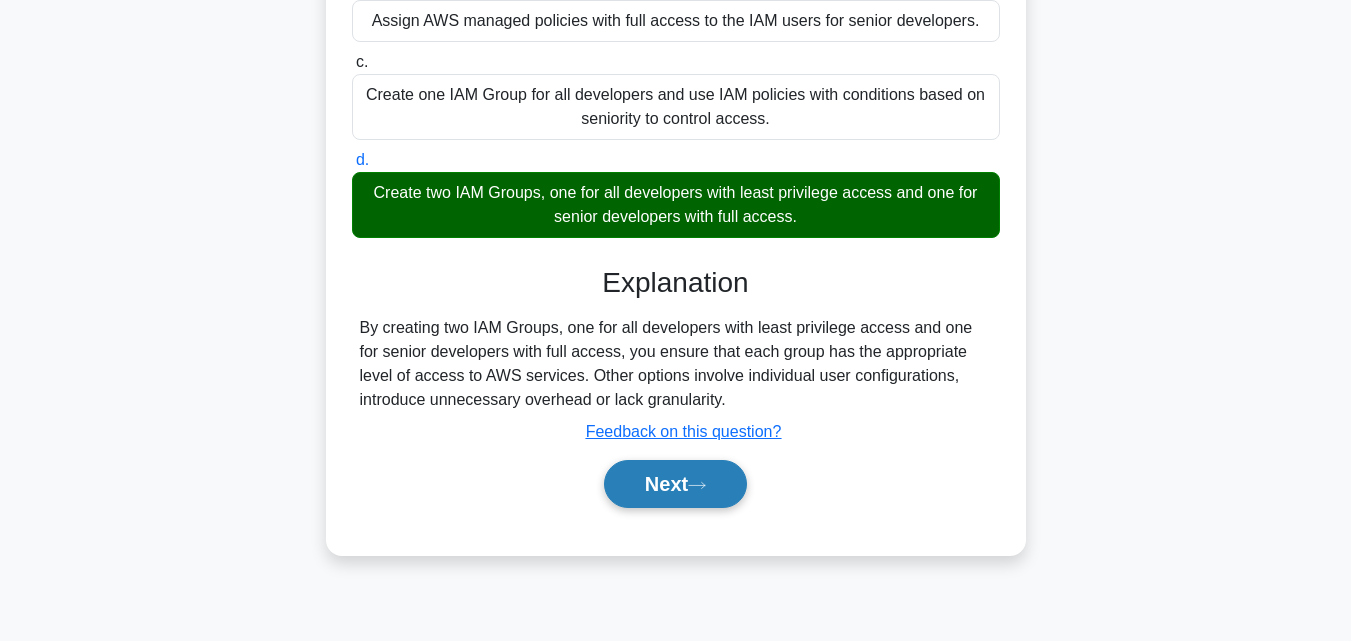 click on "Next" at bounding box center [675, 484] 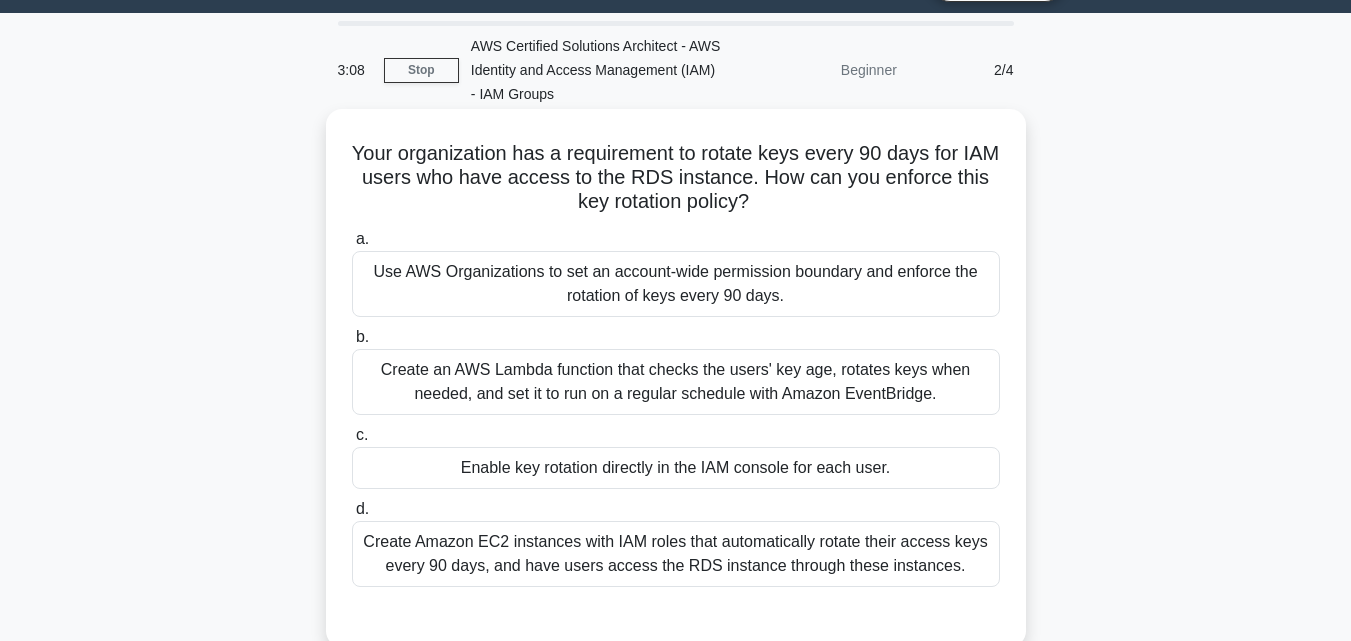 scroll, scrollTop: 100, scrollLeft: 0, axis: vertical 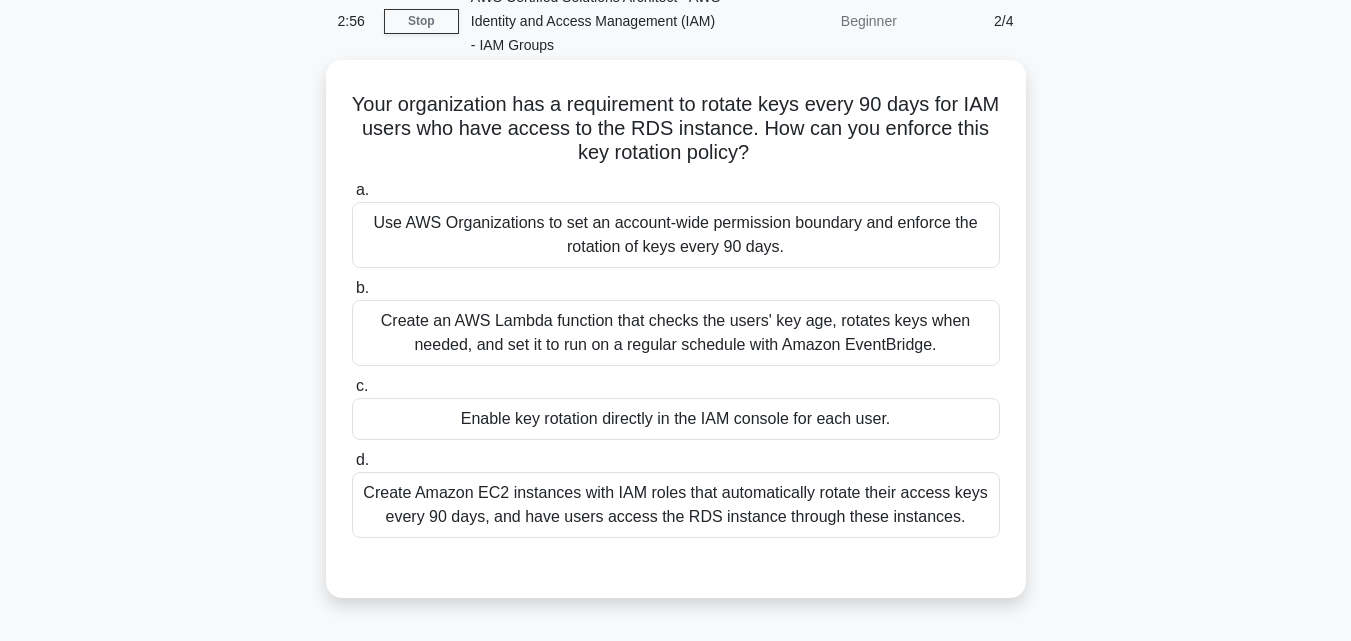 click on "Create Amazon EC2 instances with IAM roles that automatically rotate their access keys every 90 days, and have users access the RDS instance through these instances." at bounding box center (676, 505) 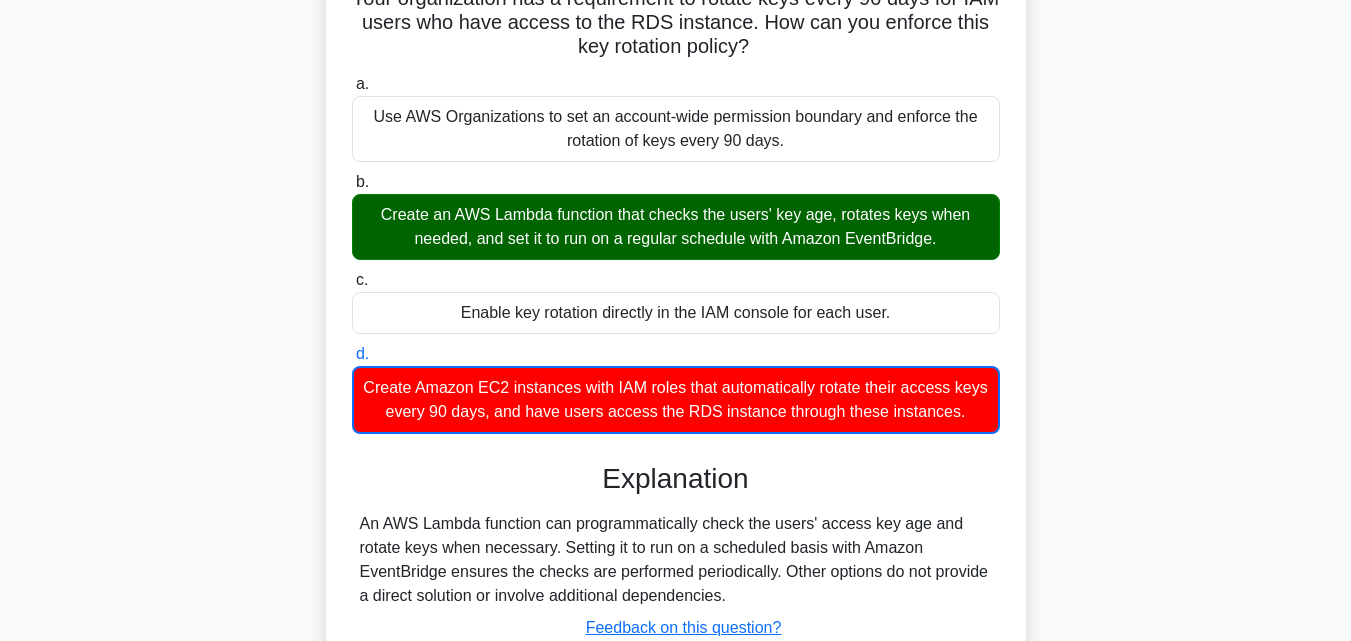 scroll, scrollTop: 300, scrollLeft: 0, axis: vertical 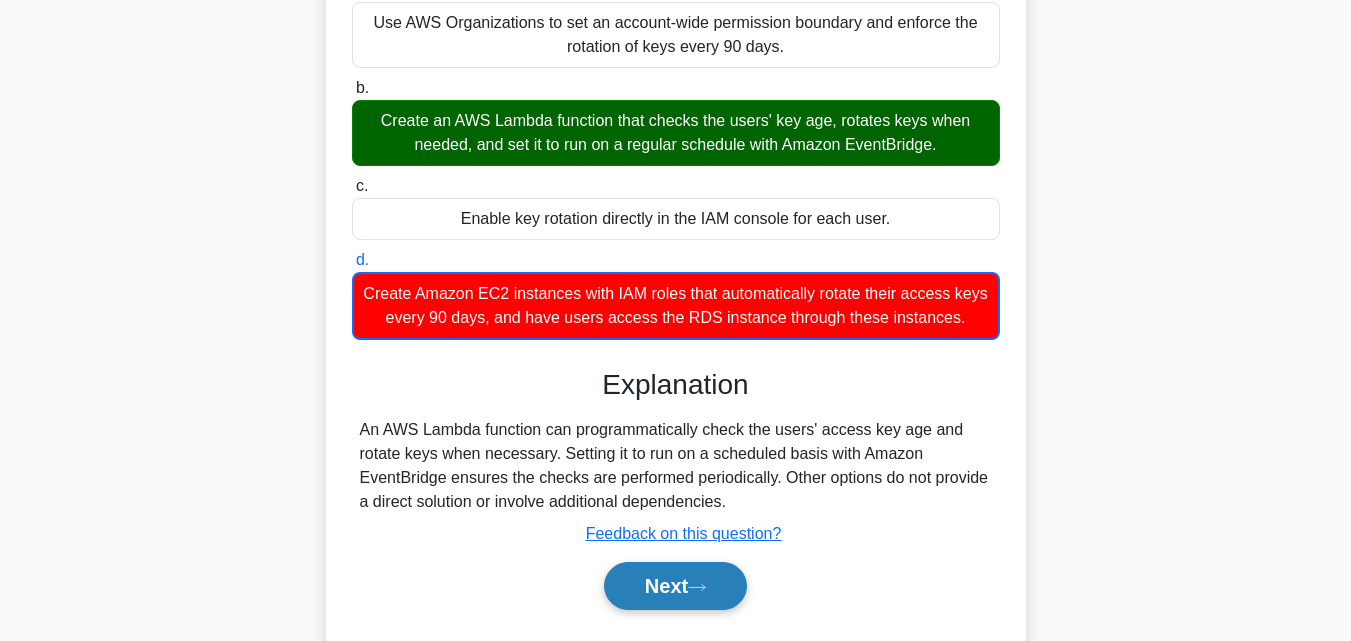 click on "Next" at bounding box center [675, 586] 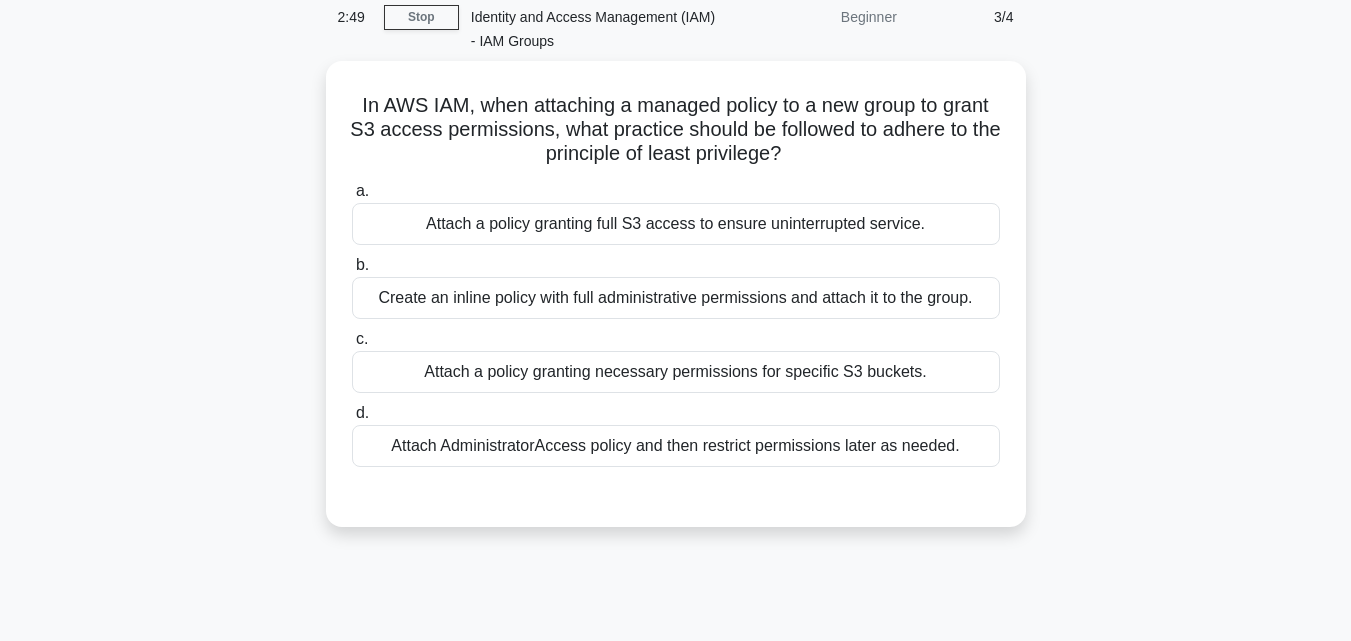 scroll, scrollTop: 0, scrollLeft: 0, axis: both 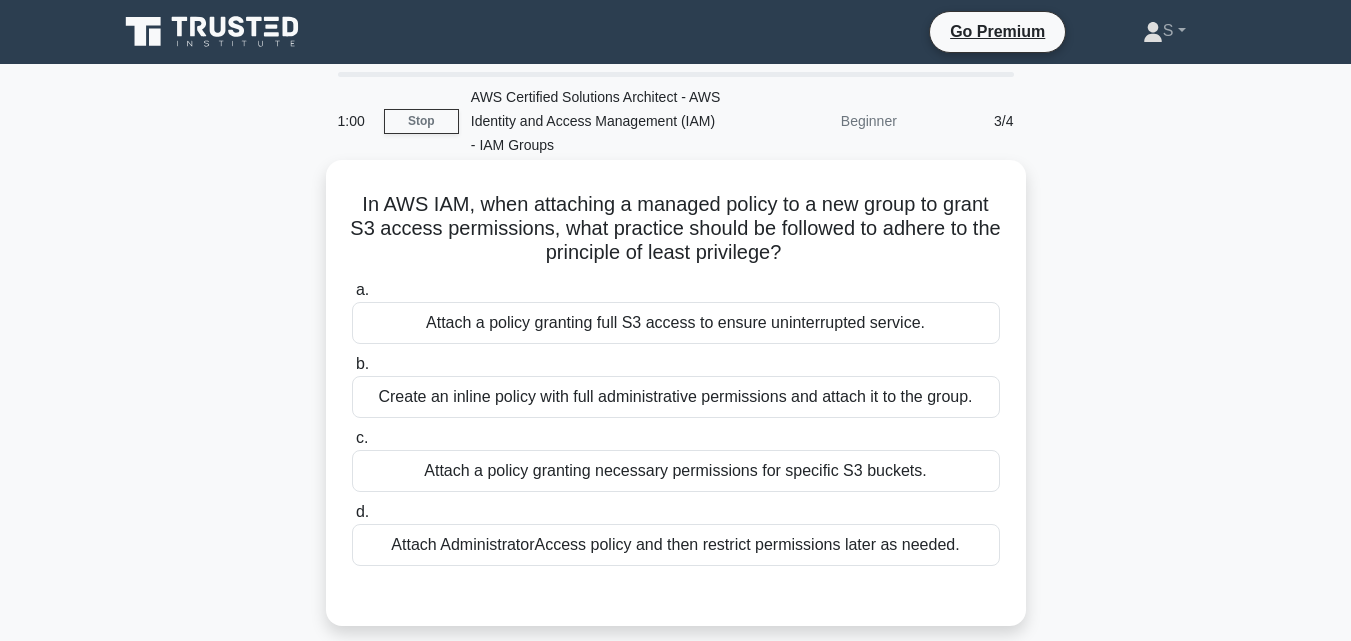 click on "Attach a policy granting full S3 access to ensure uninterrupted service." at bounding box center [676, 323] 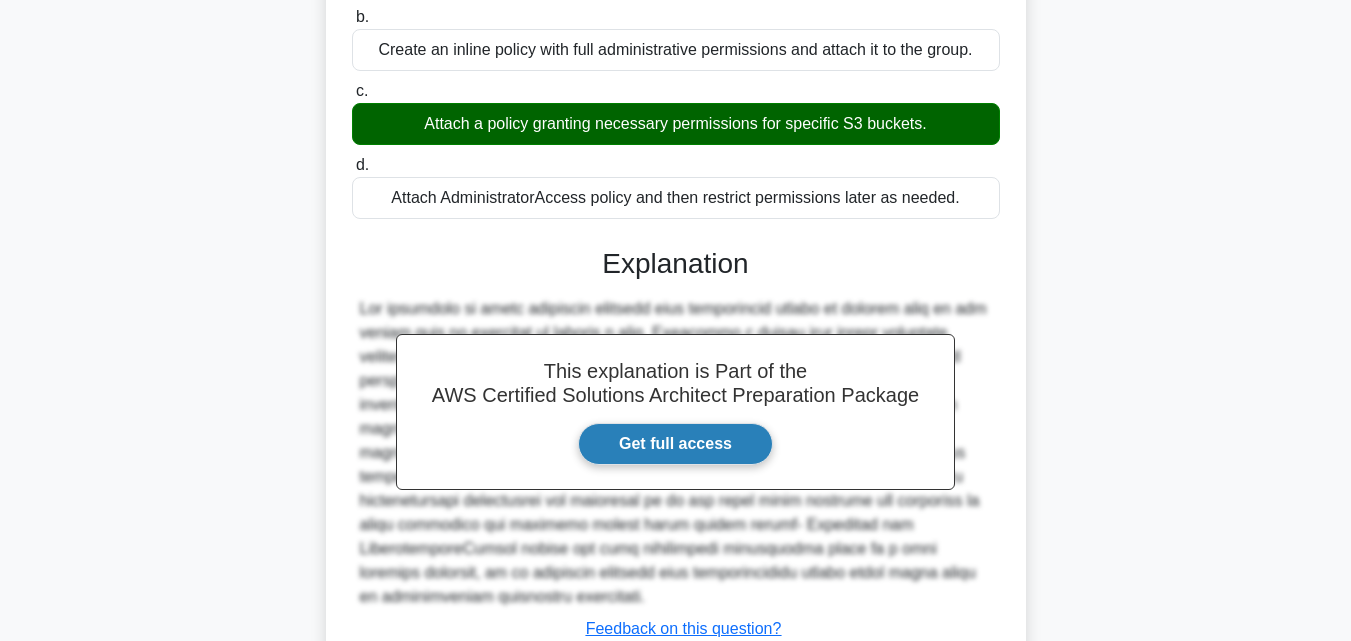 scroll, scrollTop: 475, scrollLeft: 0, axis: vertical 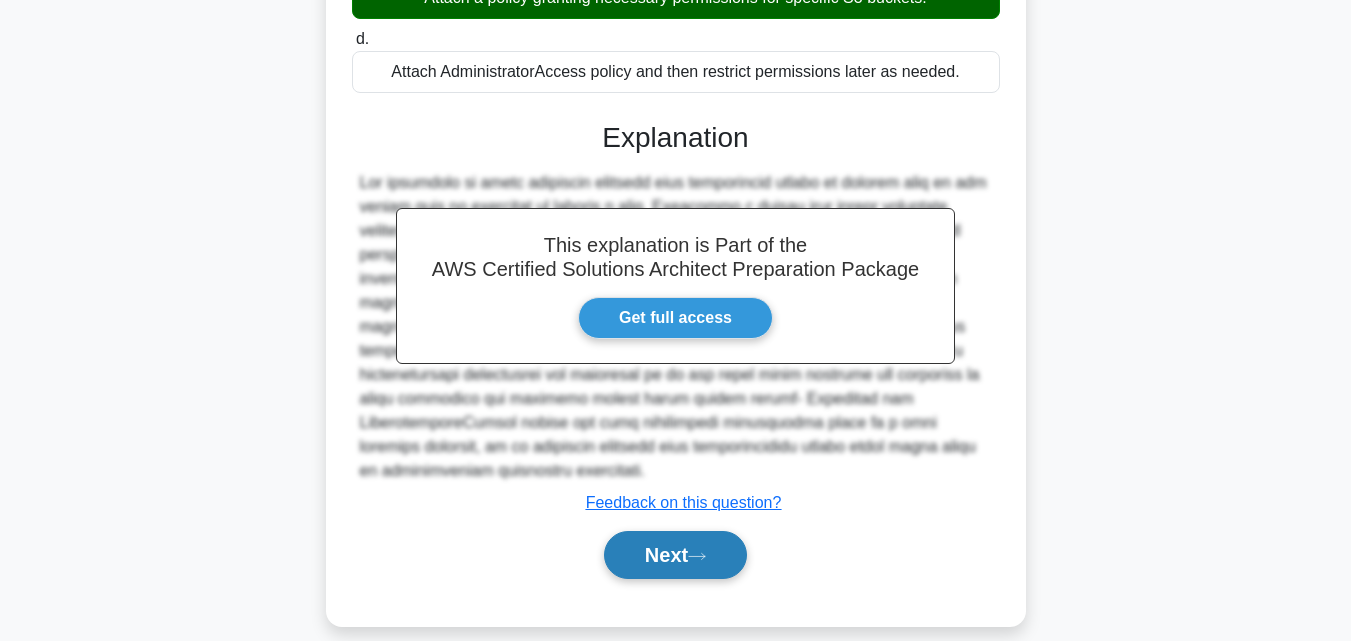 click 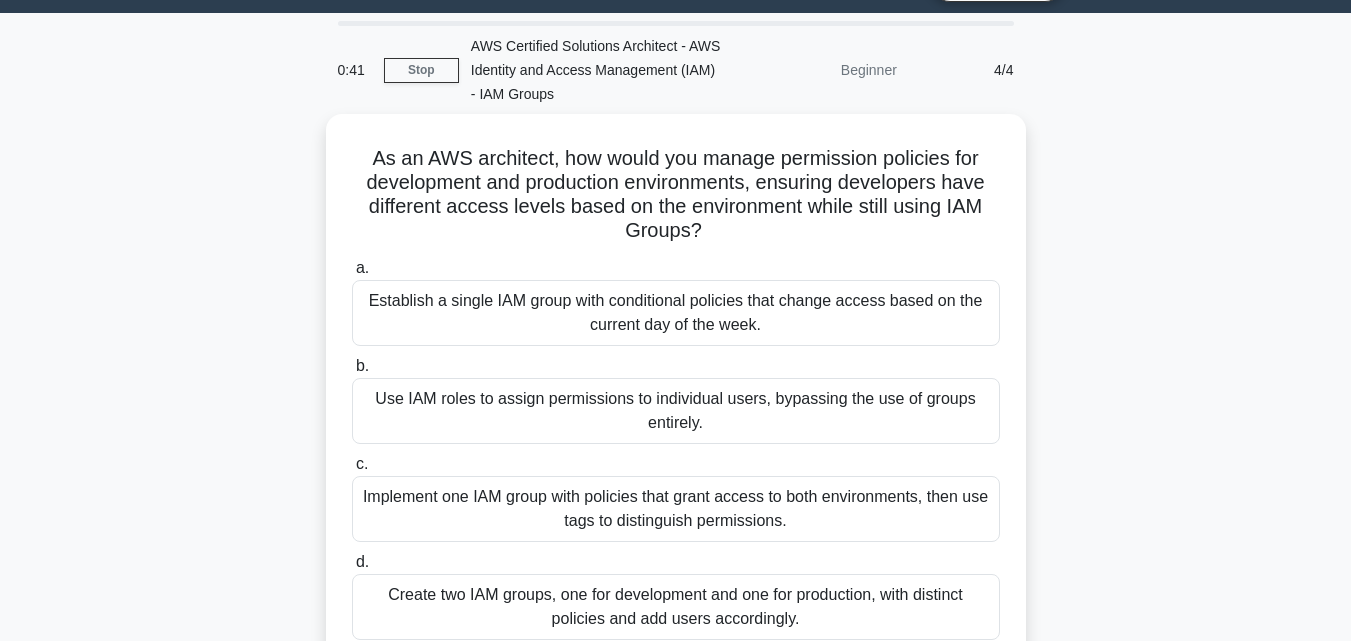 scroll, scrollTop: 39, scrollLeft: 0, axis: vertical 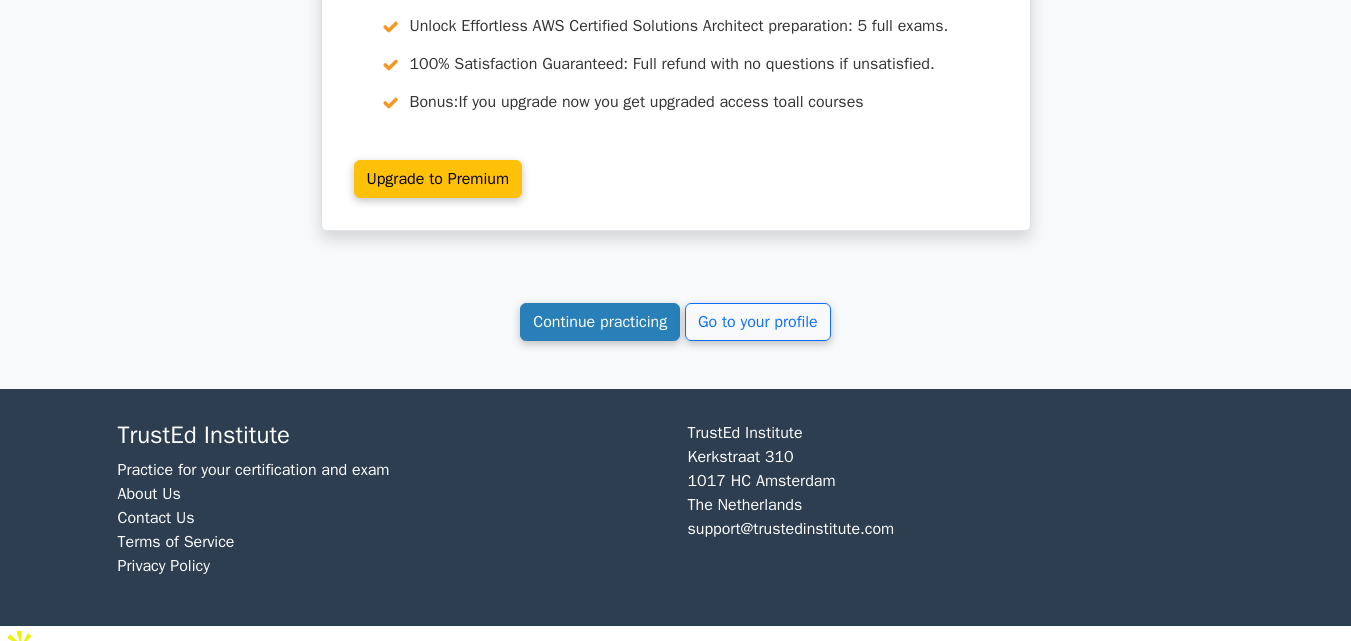 click on "Continue practicing" at bounding box center (600, 322) 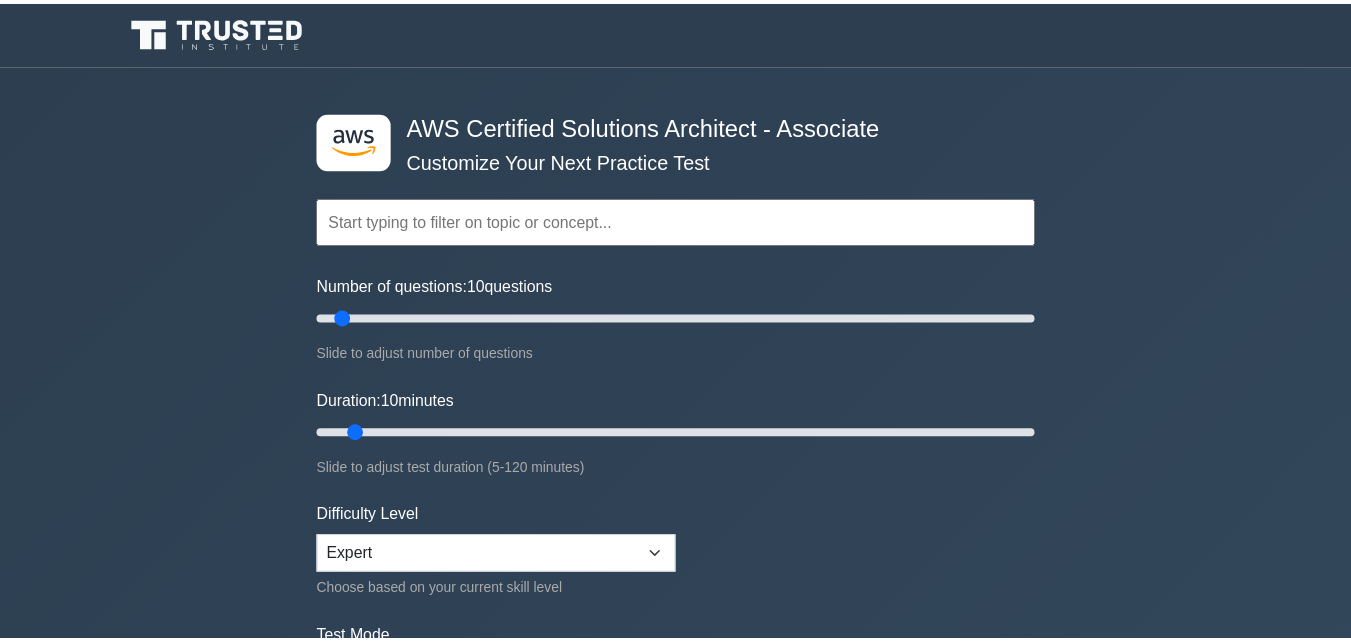 scroll, scrollTop: 0, scrollLeft: 0, axis: both 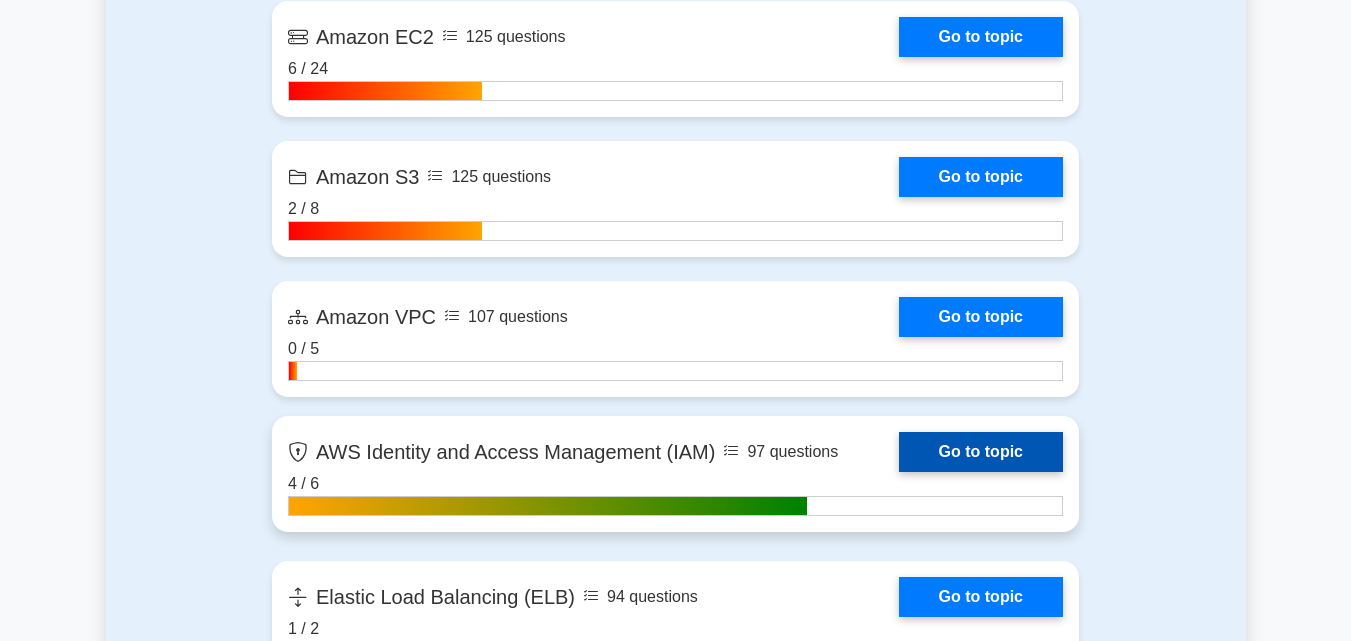 click on "Go to topic" at bounding box center [981, 452] 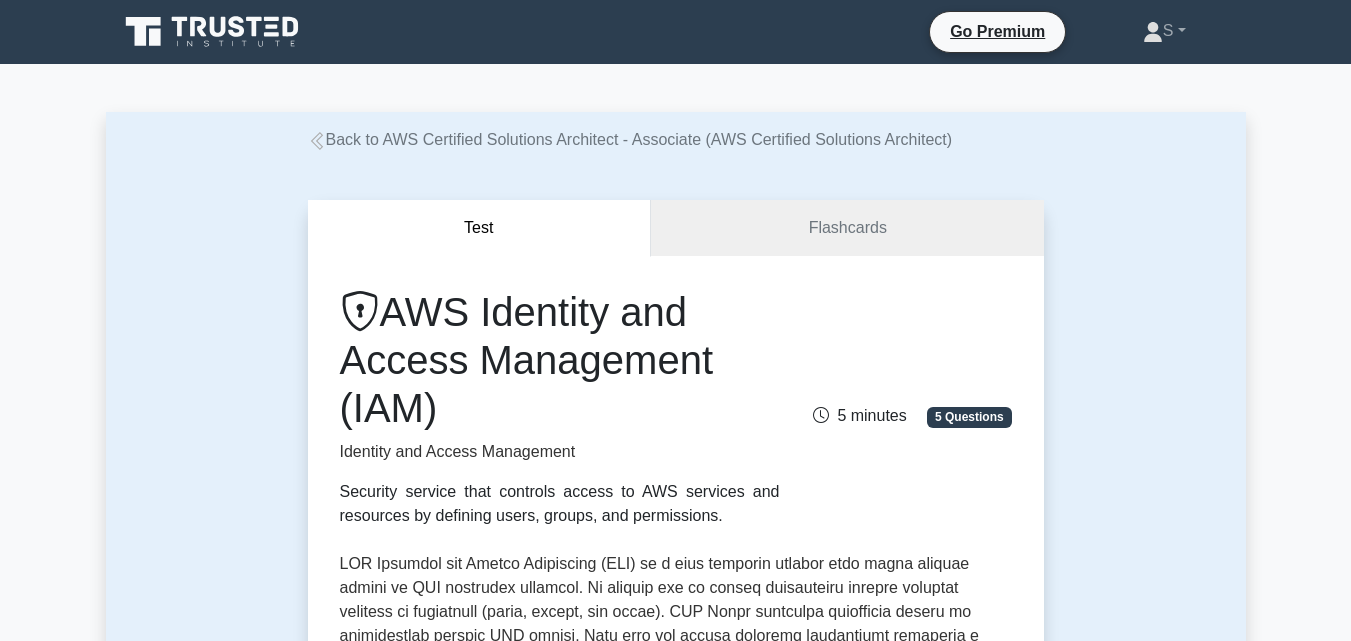 scroll, scrollTop: 0, scrollLeft: 0, axis: both 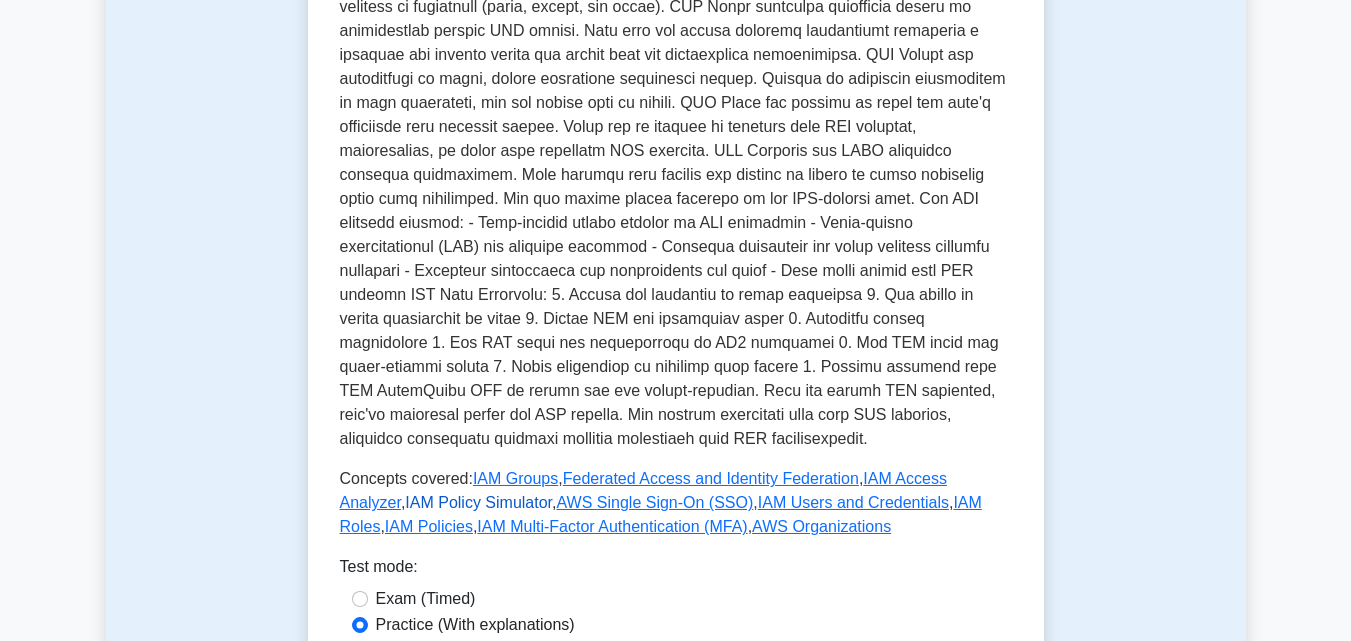 click on "IAM Policy Simulator" at bounding box center (478, 502) 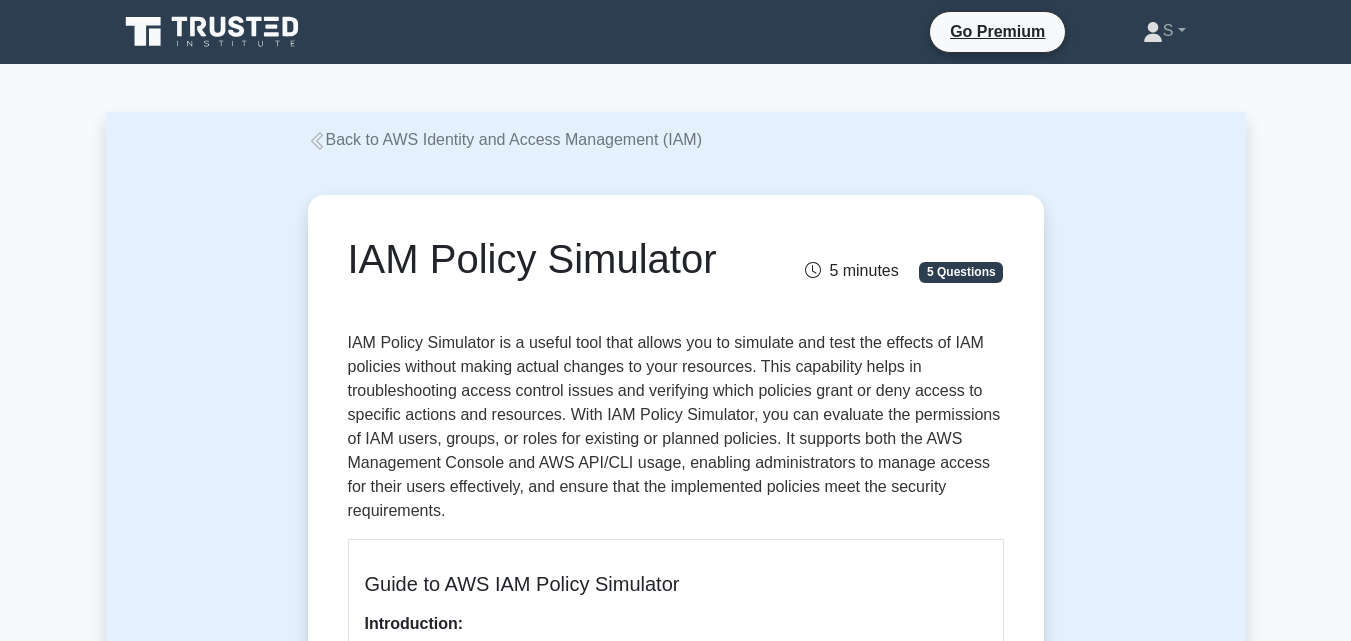 scroll, scrollTop: 0, scrollLeft: 0, axis: both 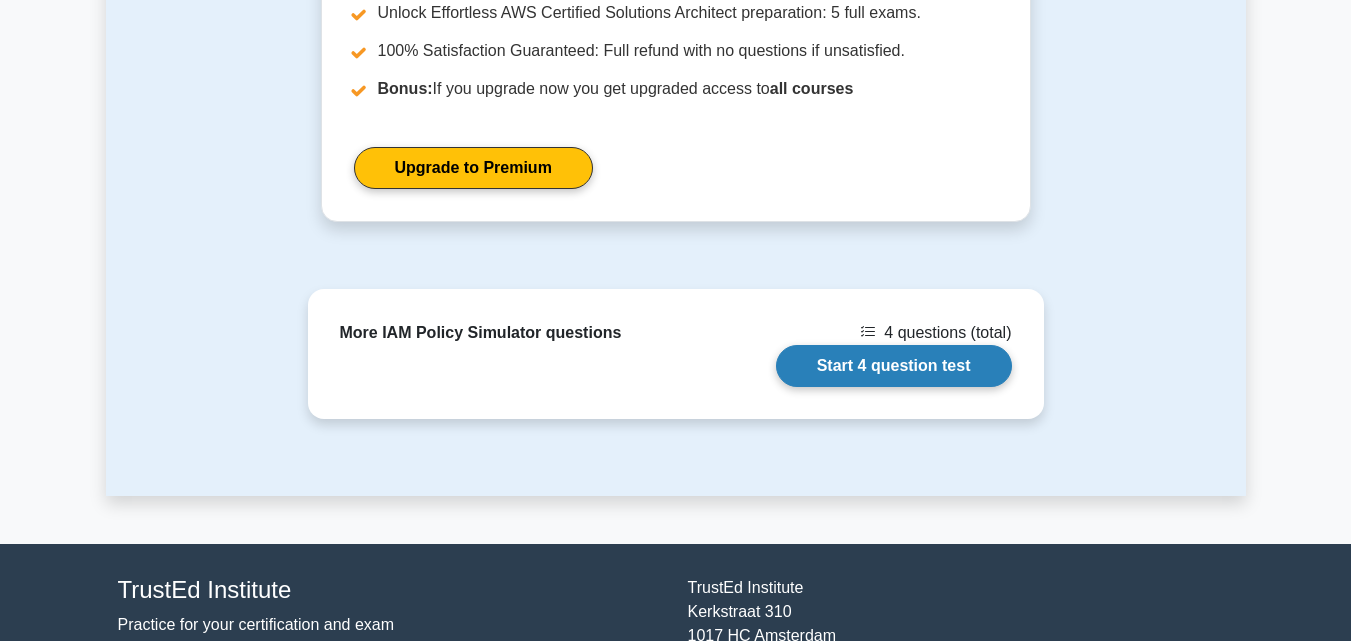 click on "Start 4 question test" at bounding box center [894, 366] 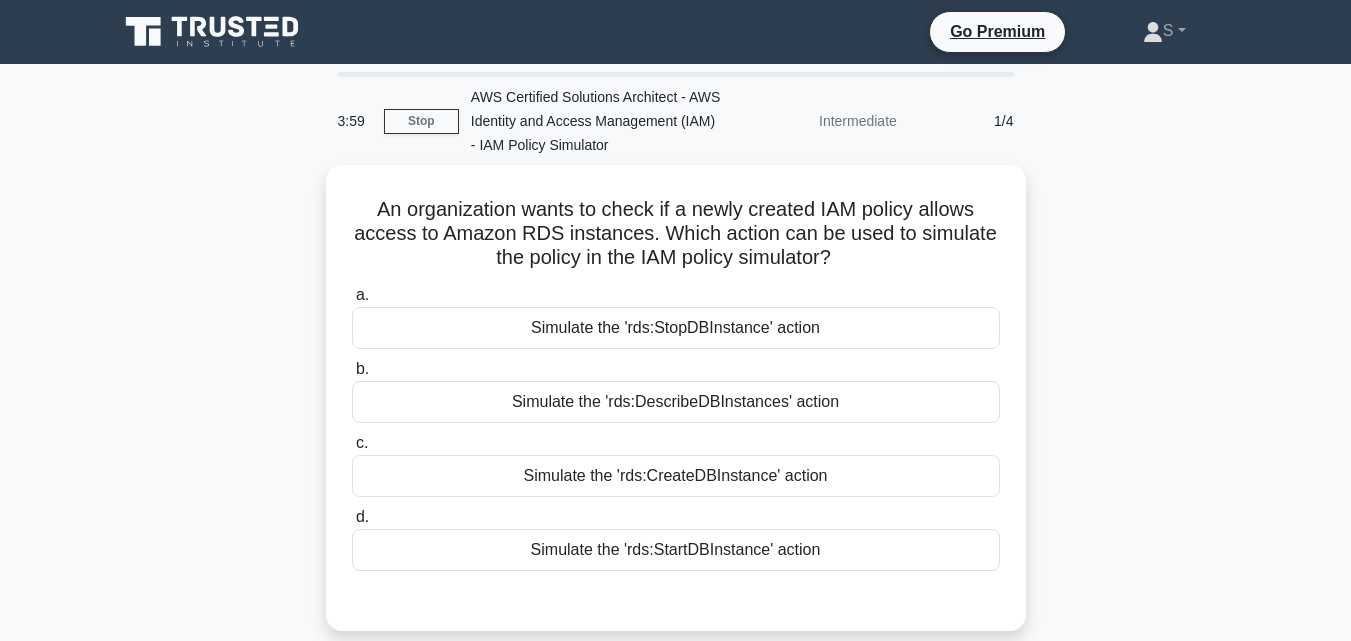 scroll, scrollTop: 0, scrollLeft: 0, axis: both 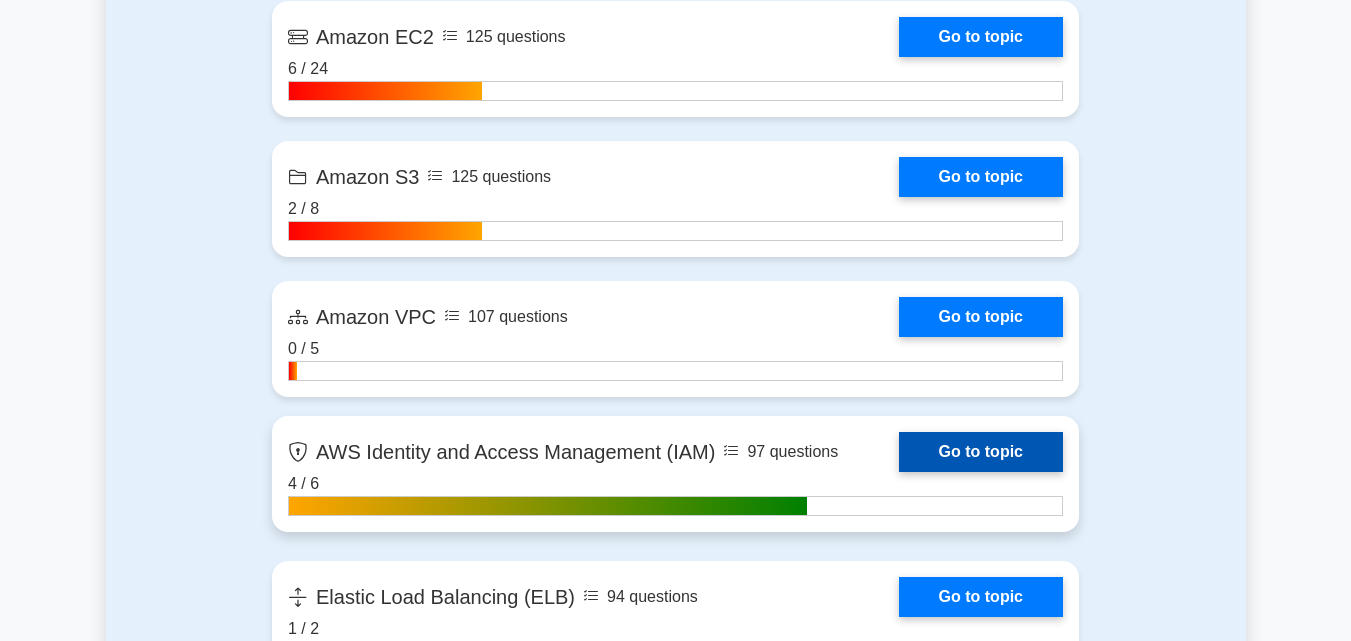 click on "Go to topic" at bounding box center [981, 452] 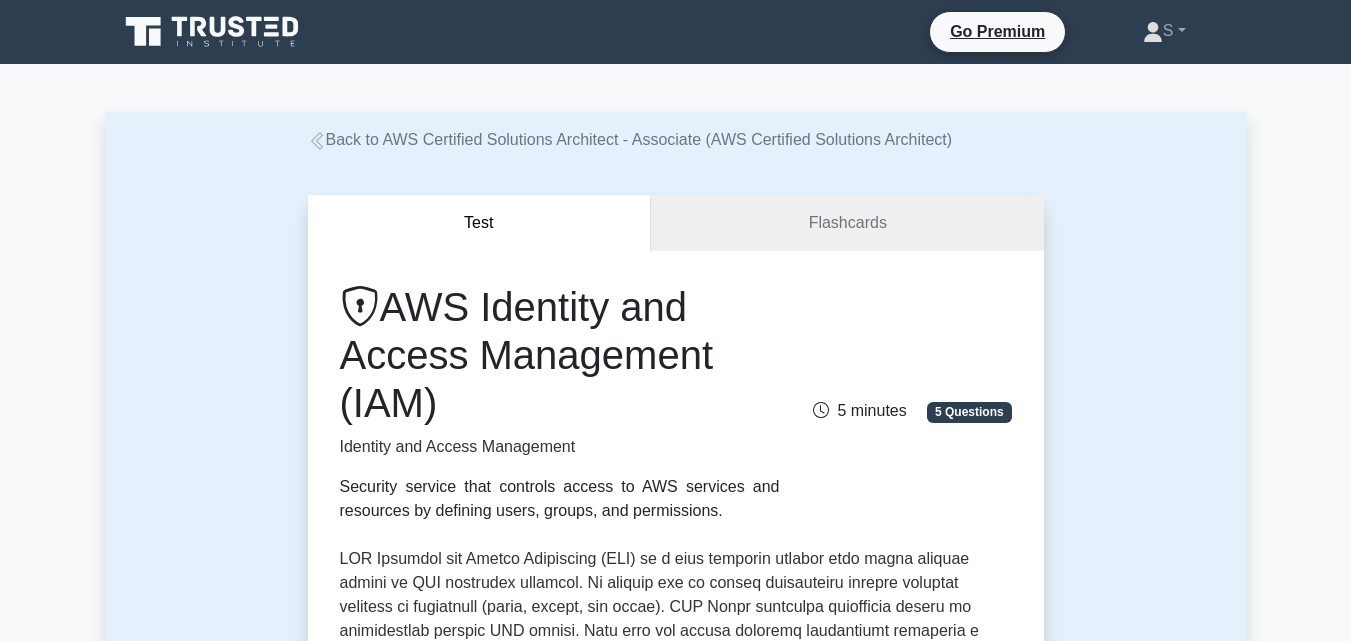 scroll, scrollTop: 0, scrollLeft: 0, axis: both 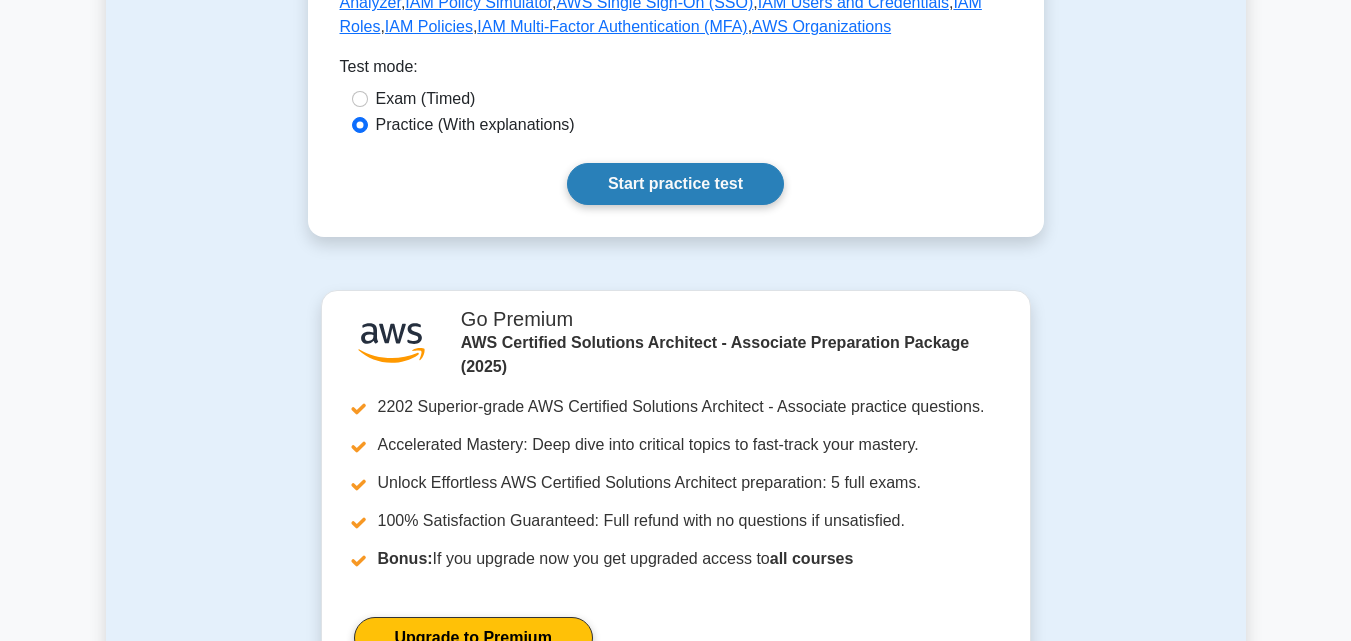 click on "Start practice test" at bounding box center [675, 184] 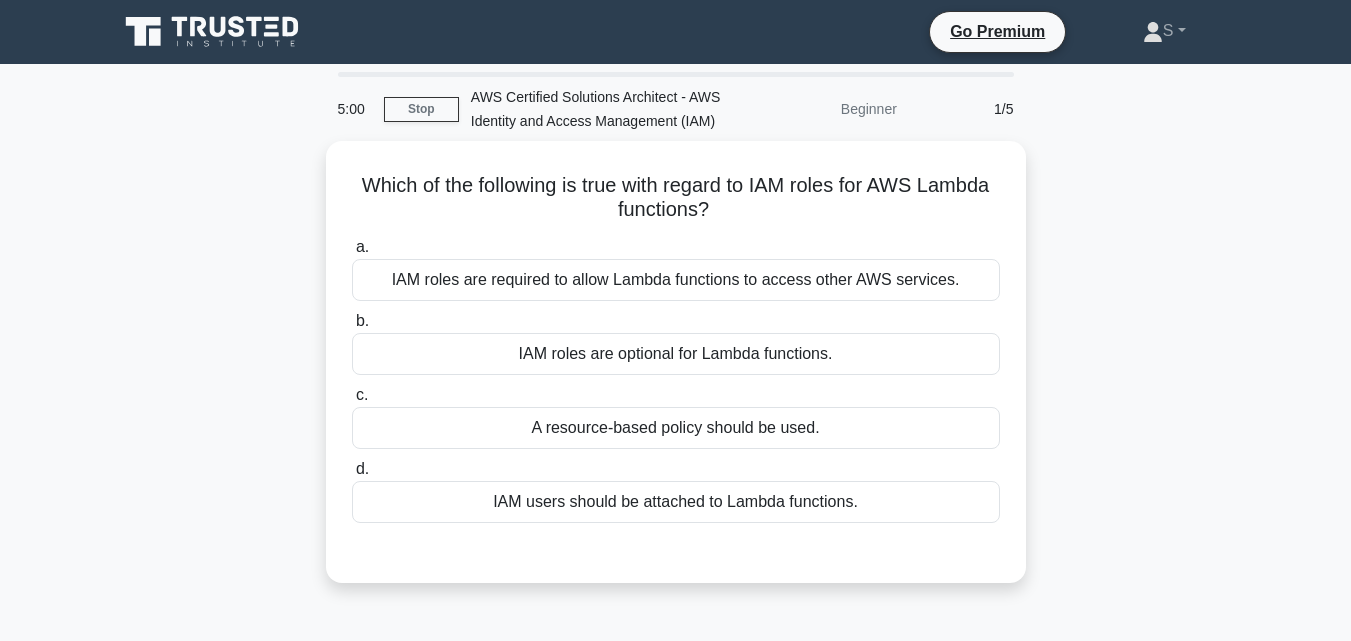 scroll, scrollTop: 0, scrollLeft: 0, axis: both 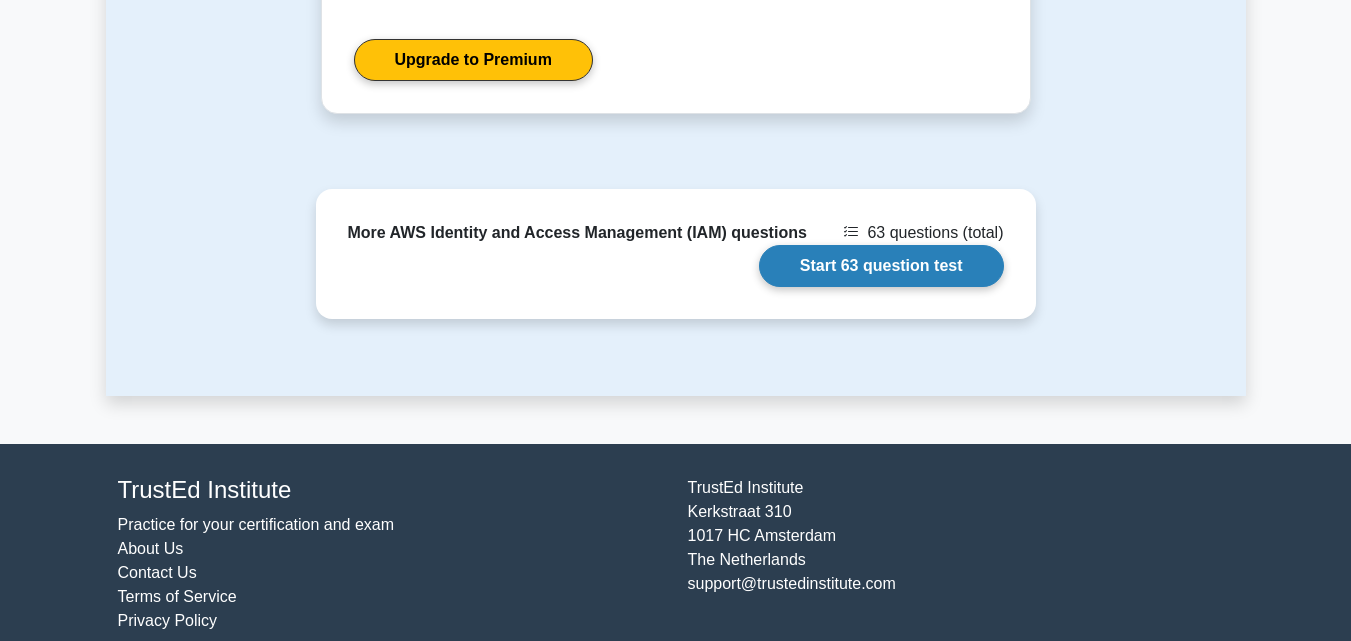 click on "Start 63 question test" at bounding box center [881, 266] 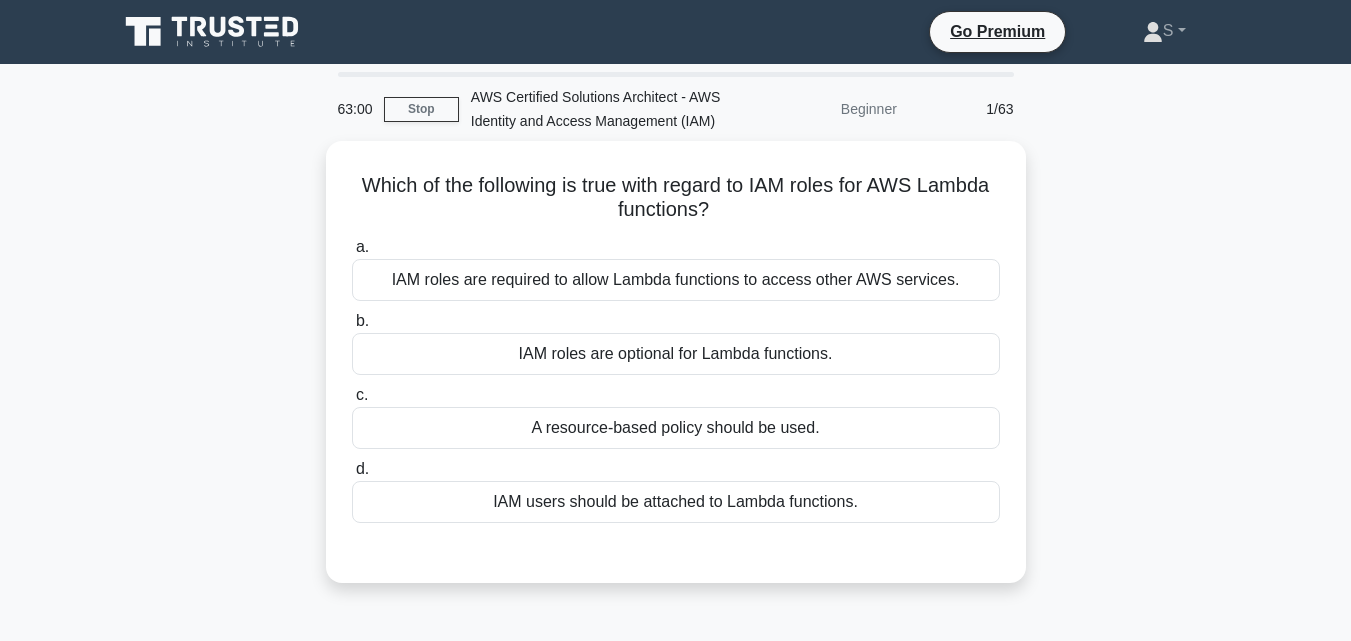 scroll, scrollTop: 0, scrollLeft: 0, axis: both 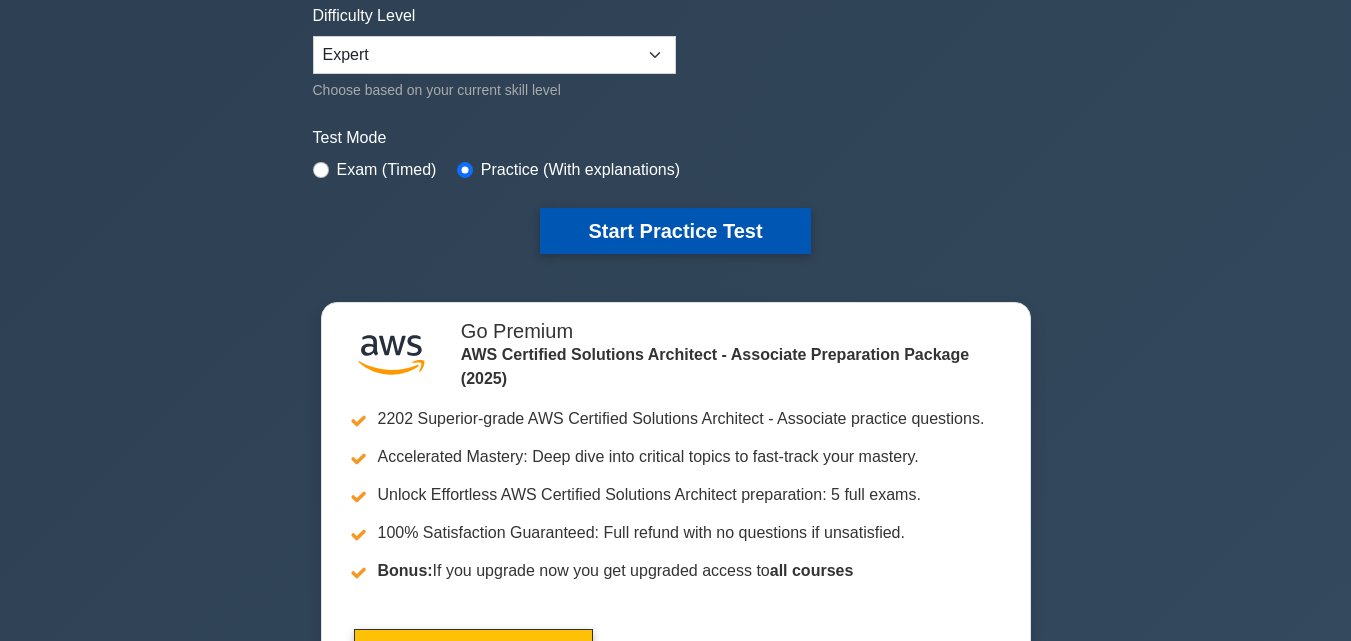 drag, startPoint x: 736, startPoint y: 195, endPoint x: 719, endPoint y: 218, distance: 28.600698 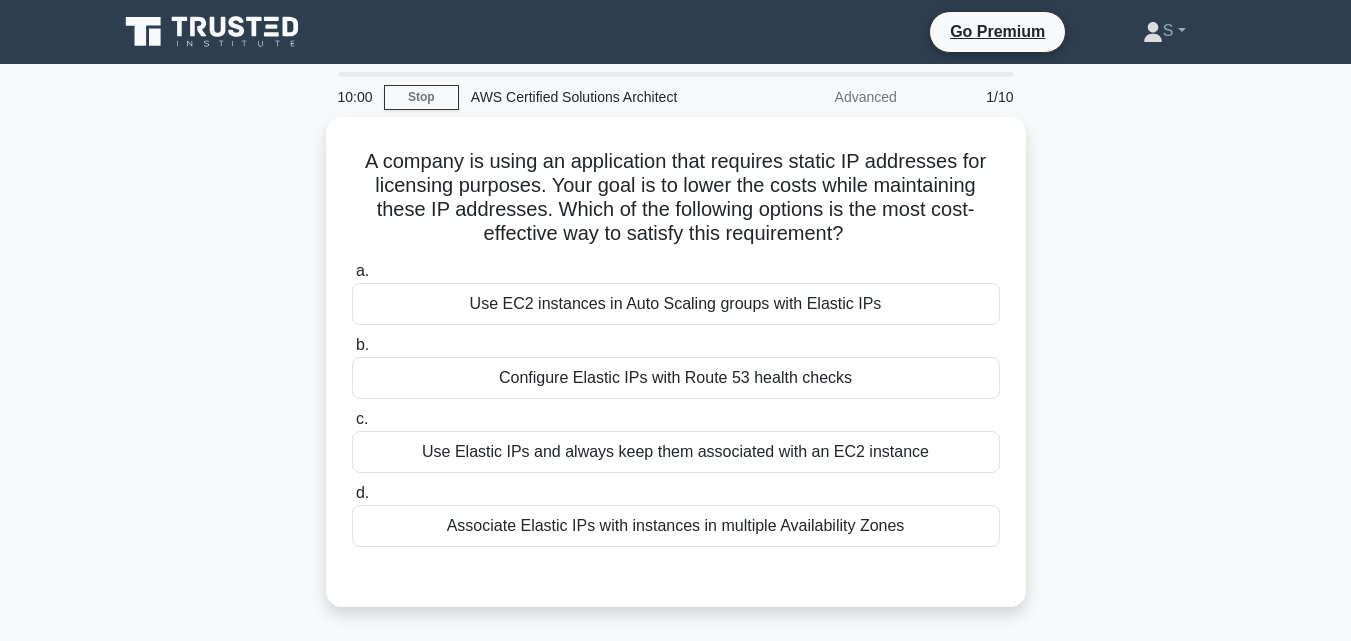 scroll, scrollTop: 0, scrollLeft: 0, axis: both 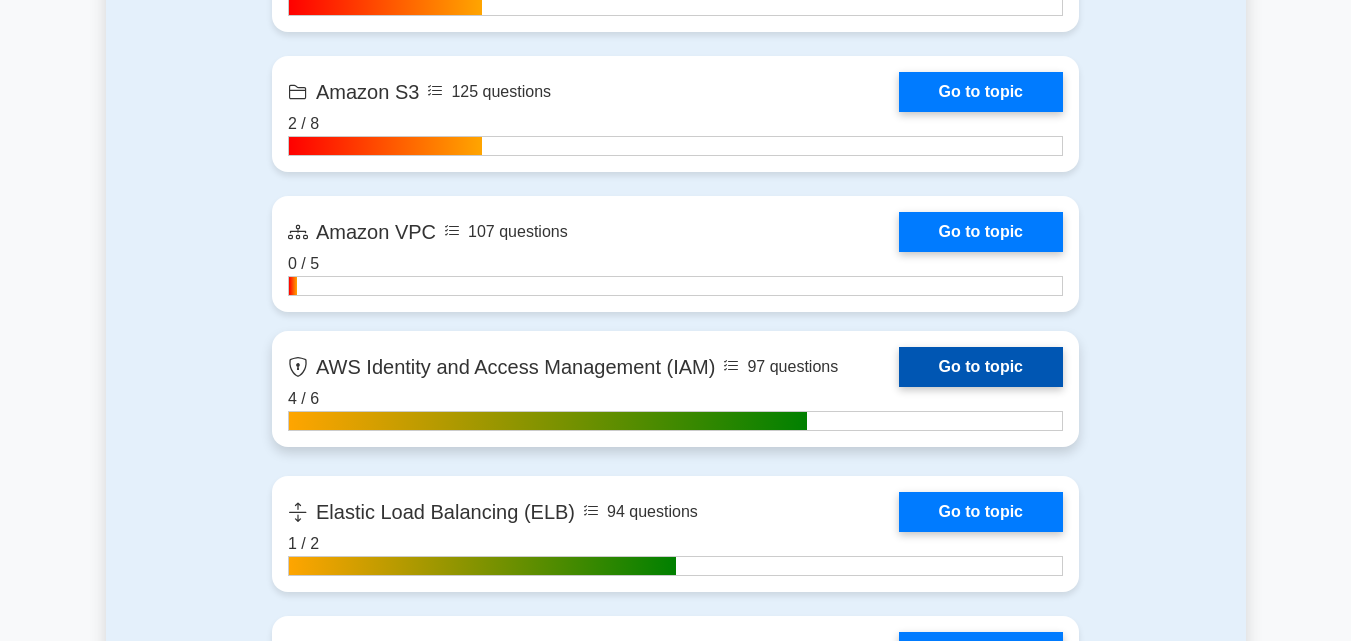 click on "Go to topic" at bounding box center [981, 367] 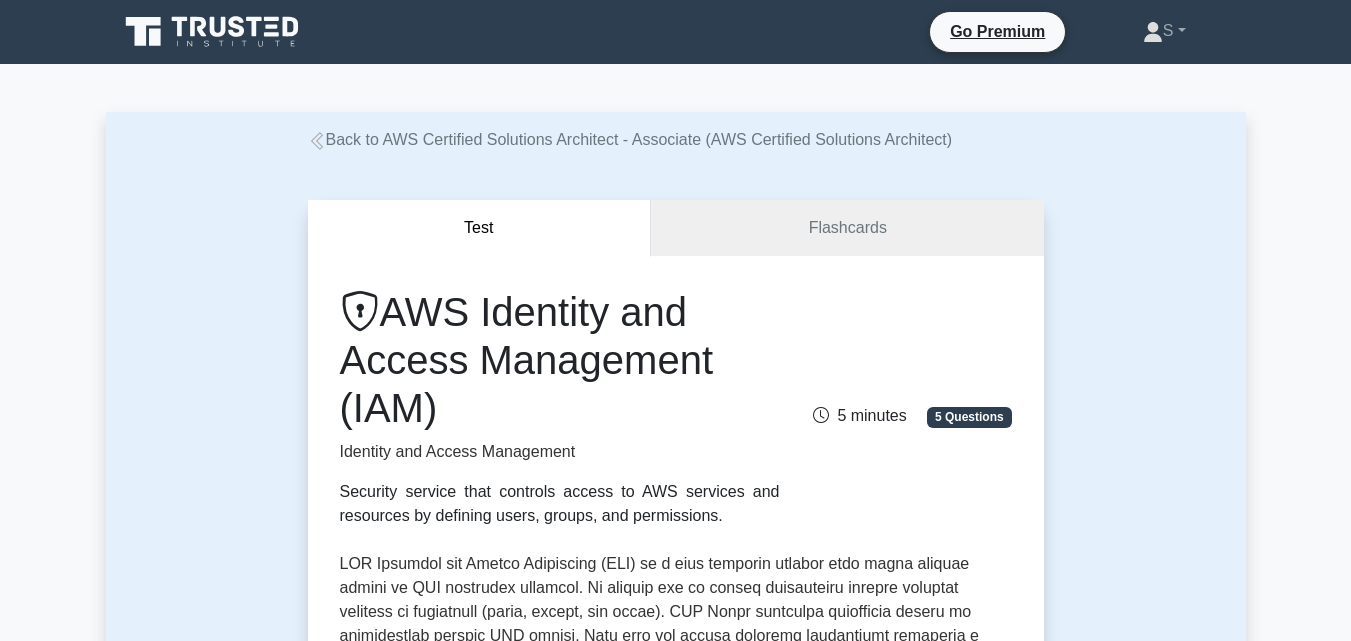 scroll, scrollTop: 0, scrollLeft: 0, axis: both 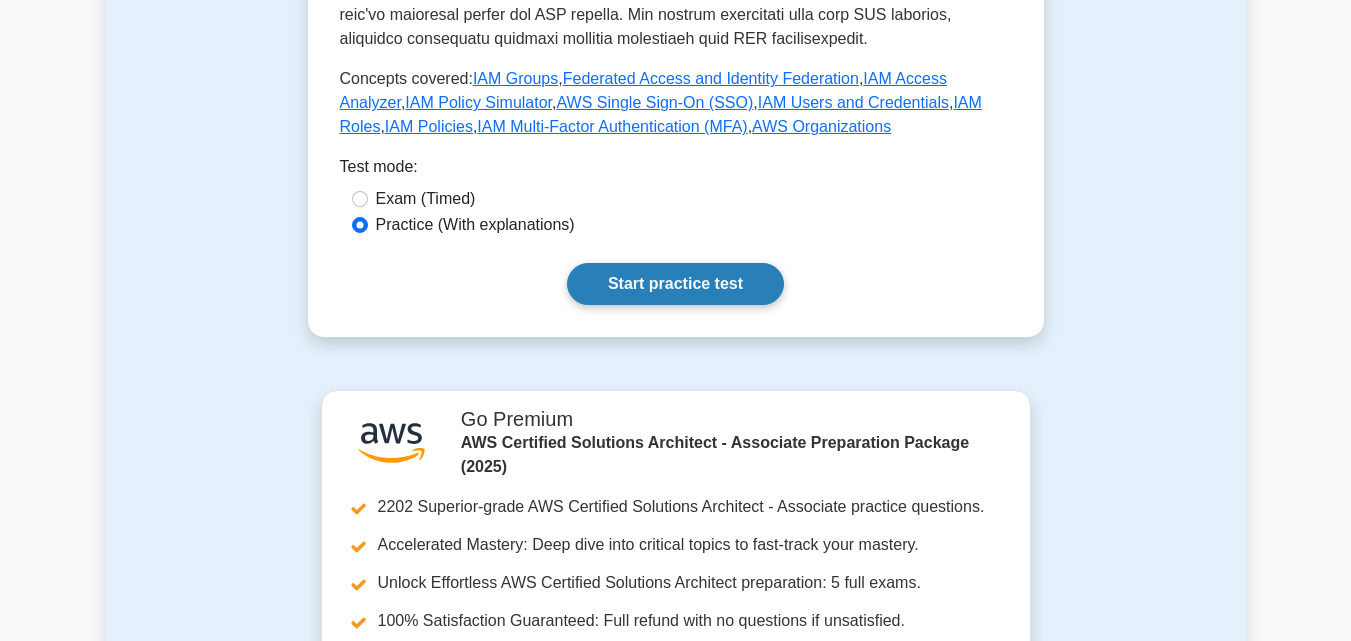 click on "Start practice test" at bounding box center (675, 284) 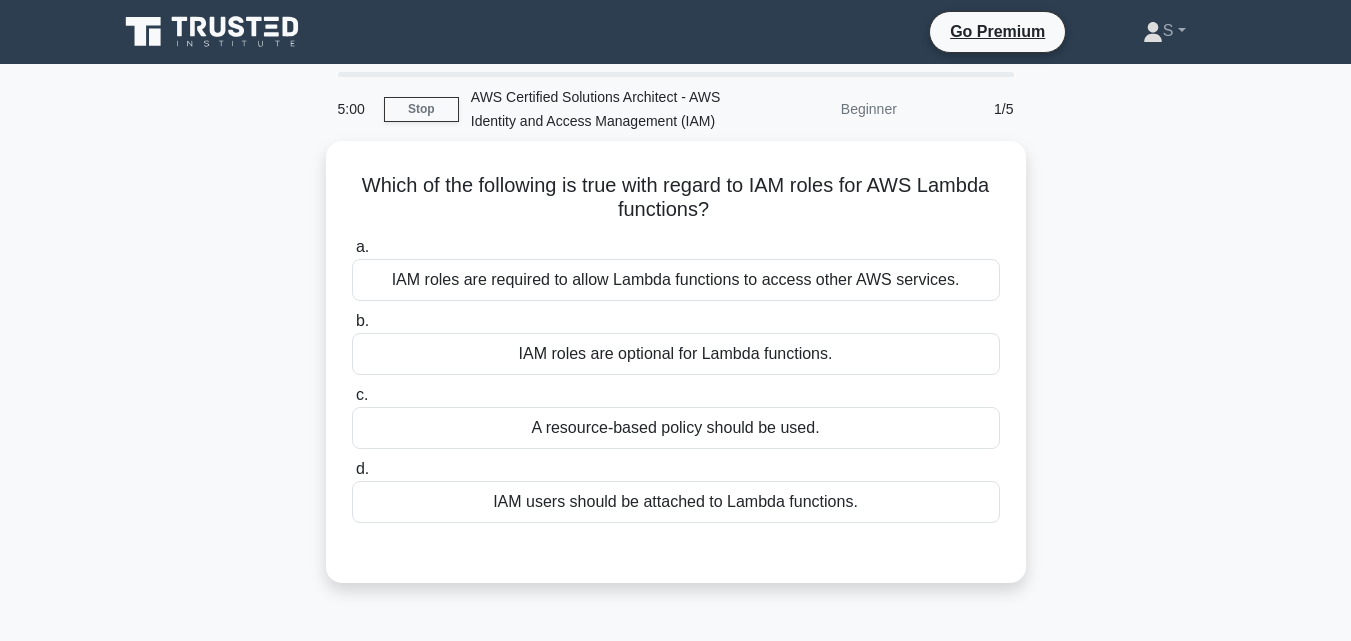 scroll, scrollTop: 0, scrollLeft: 0, axis: both 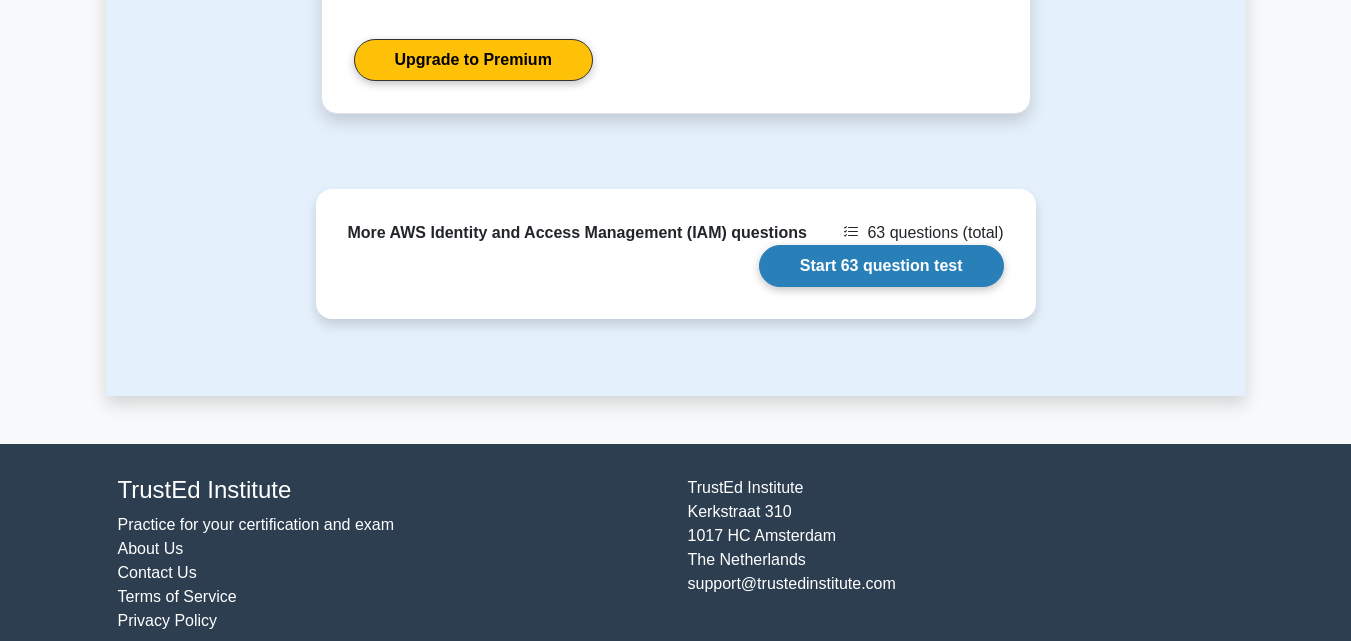 click on "Start 63 question test" at bounding box center (881, 266) 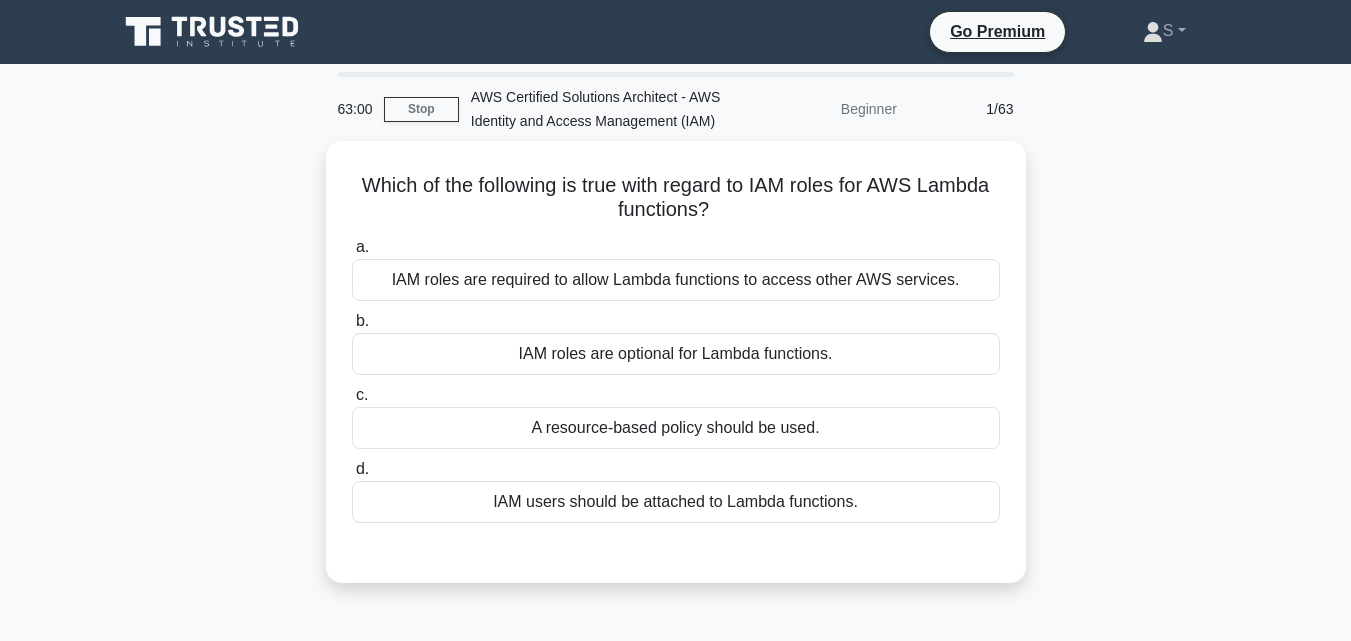 scroll, scrollTop: 0, scrollLeft: 0, axis: both 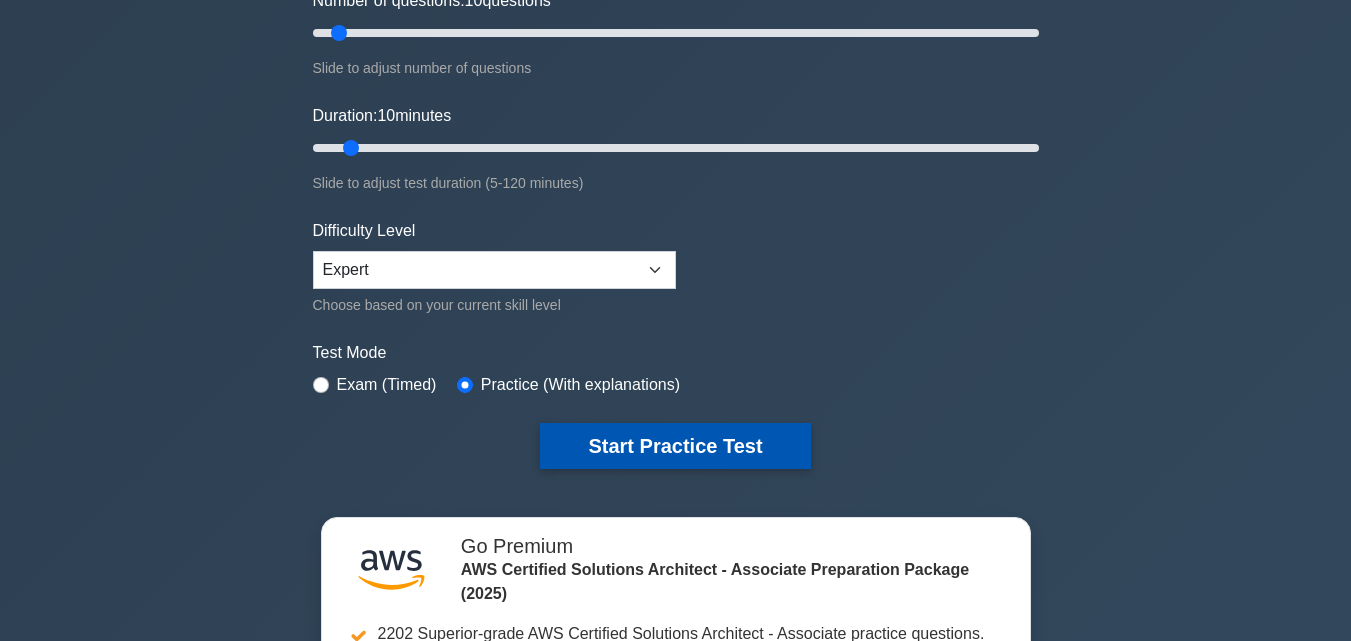 click on "Start Practice Test" at bounding box center (675, 446) 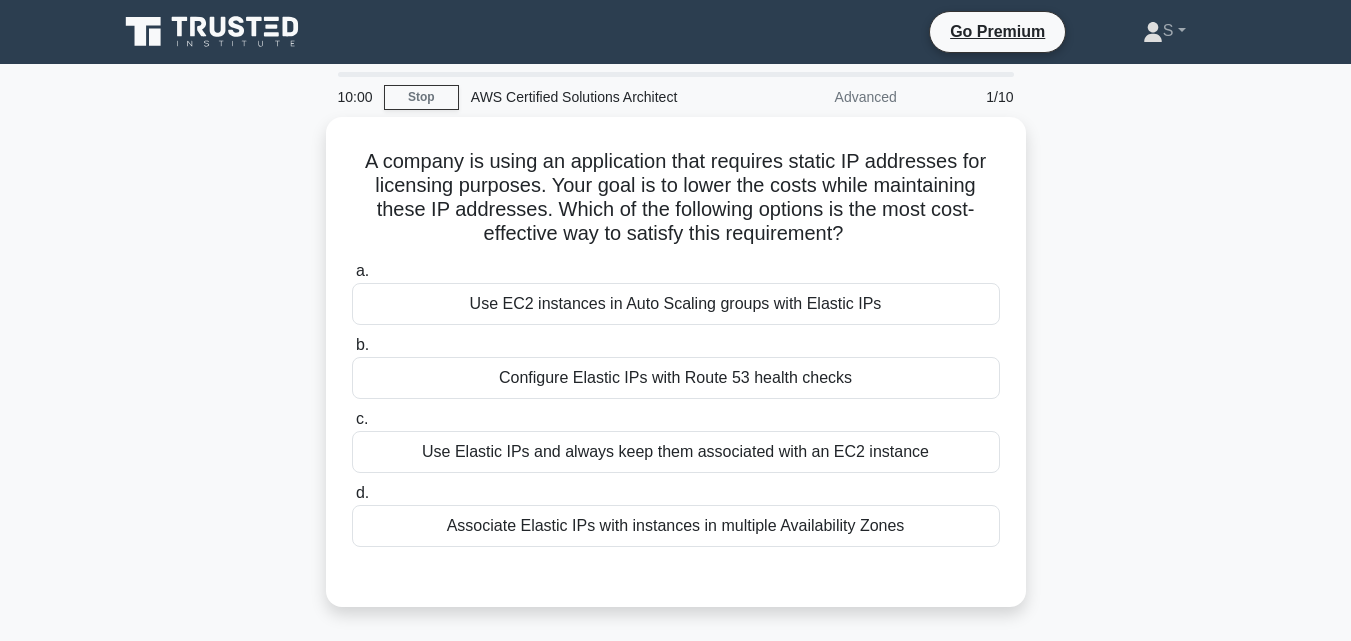 scroll, scrollTop: 0, scrollLeft: 0, axis: both 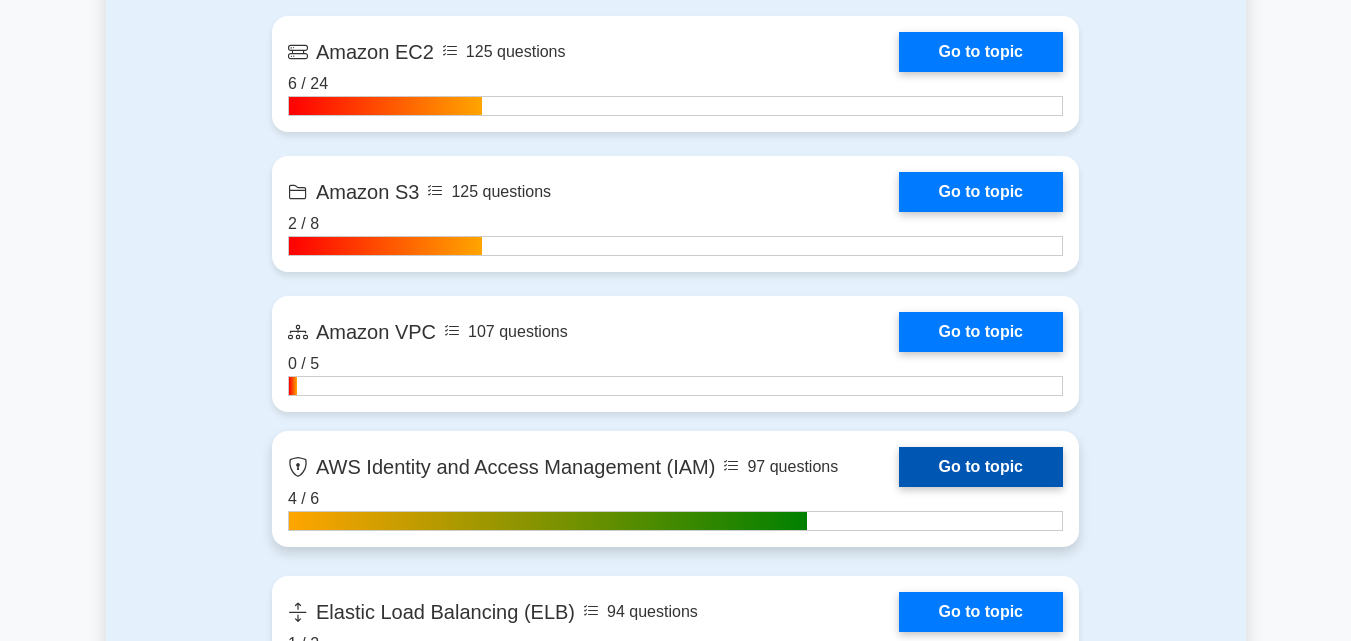 click on "Go to topic" at bounding box center (981, 467) 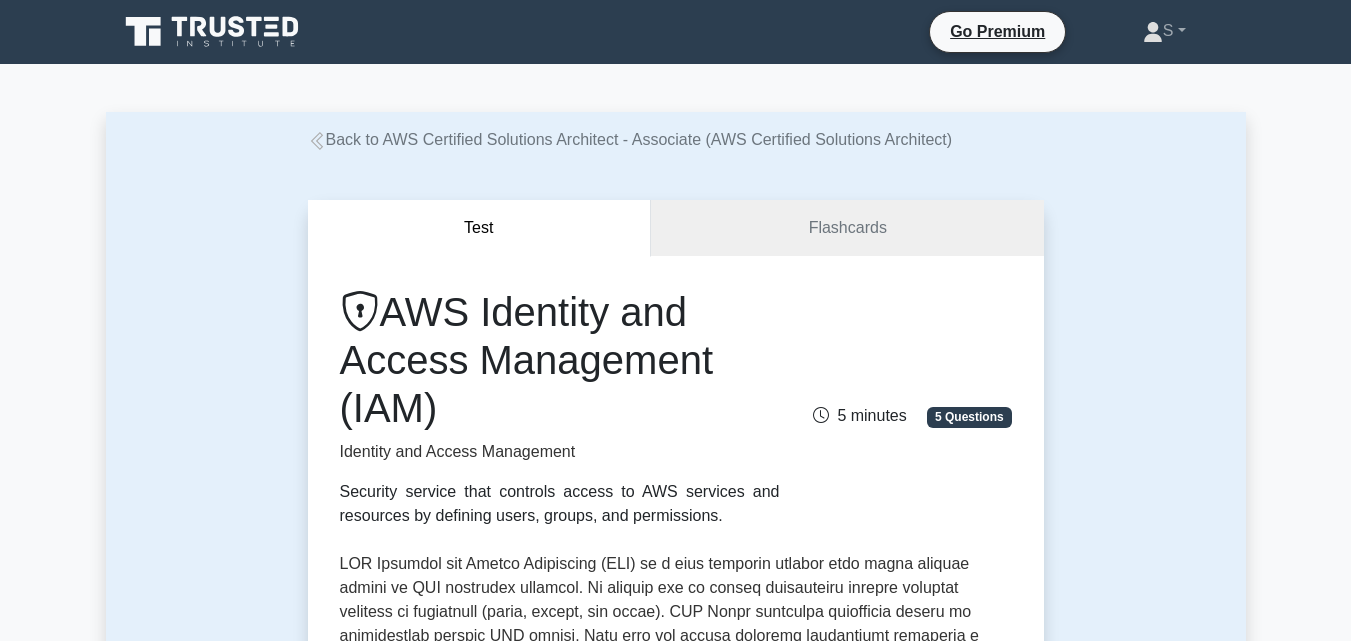 scroll, scrollTop: 0, scrollLeft: 0, axis: both 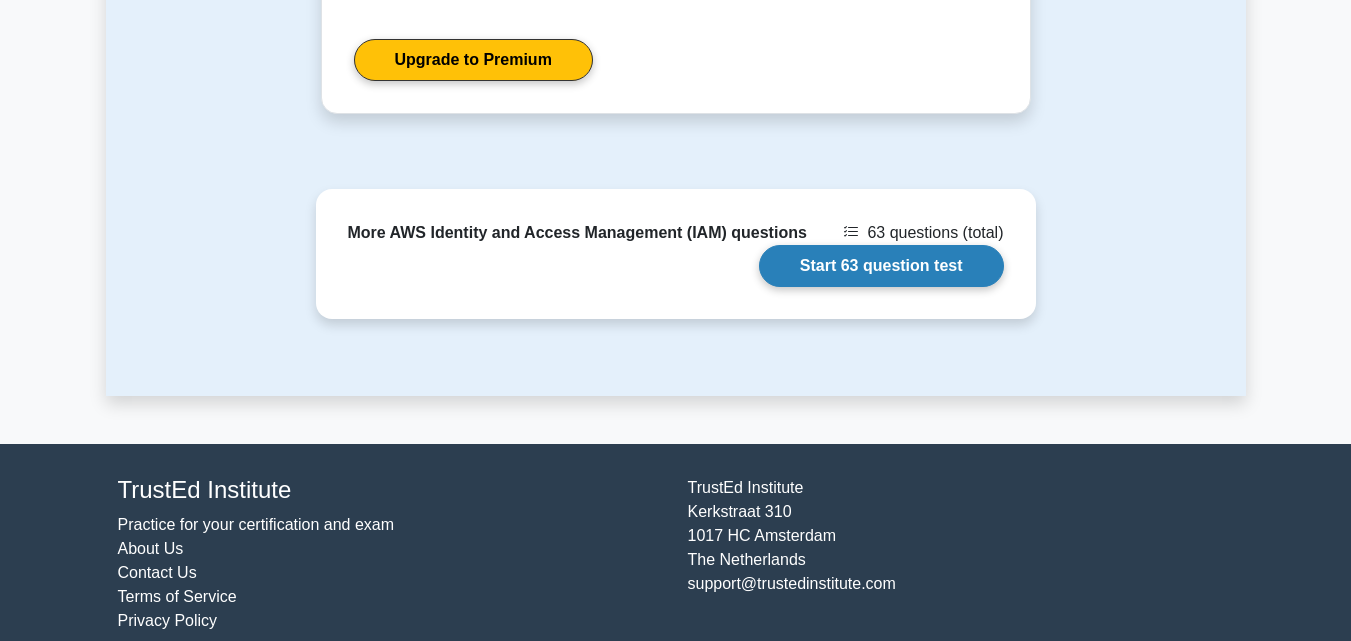 click on "Start 63 question test" at bounding box center [881, 266] 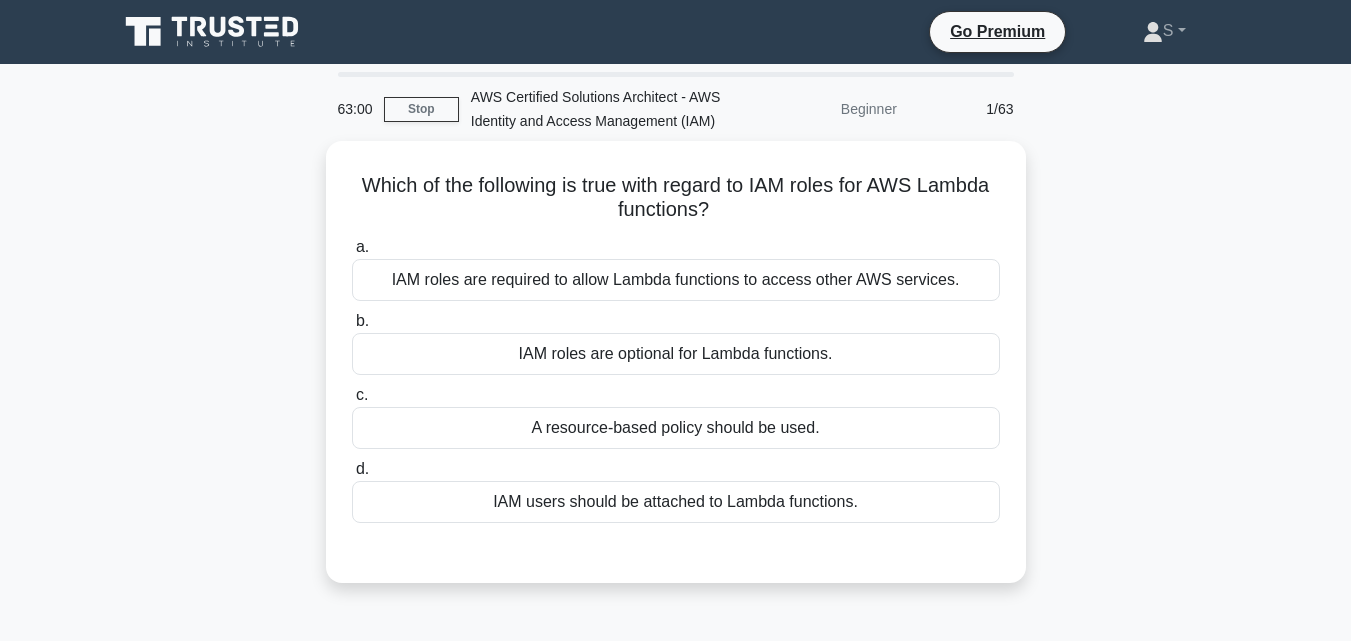 scroll, scrollTop: 0, scrollLeft: 0, axis: both 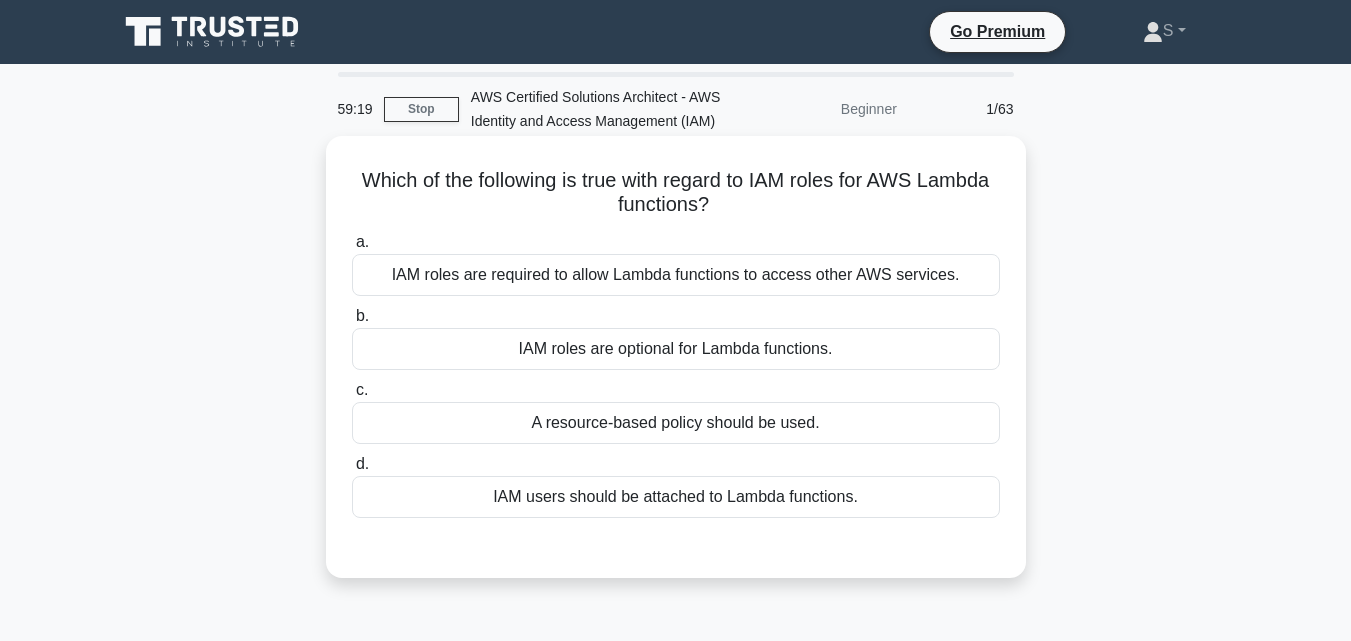 click on "IAM roles are required to allow Lambda functions to access other AWS services." at bounding box center (676, 275) 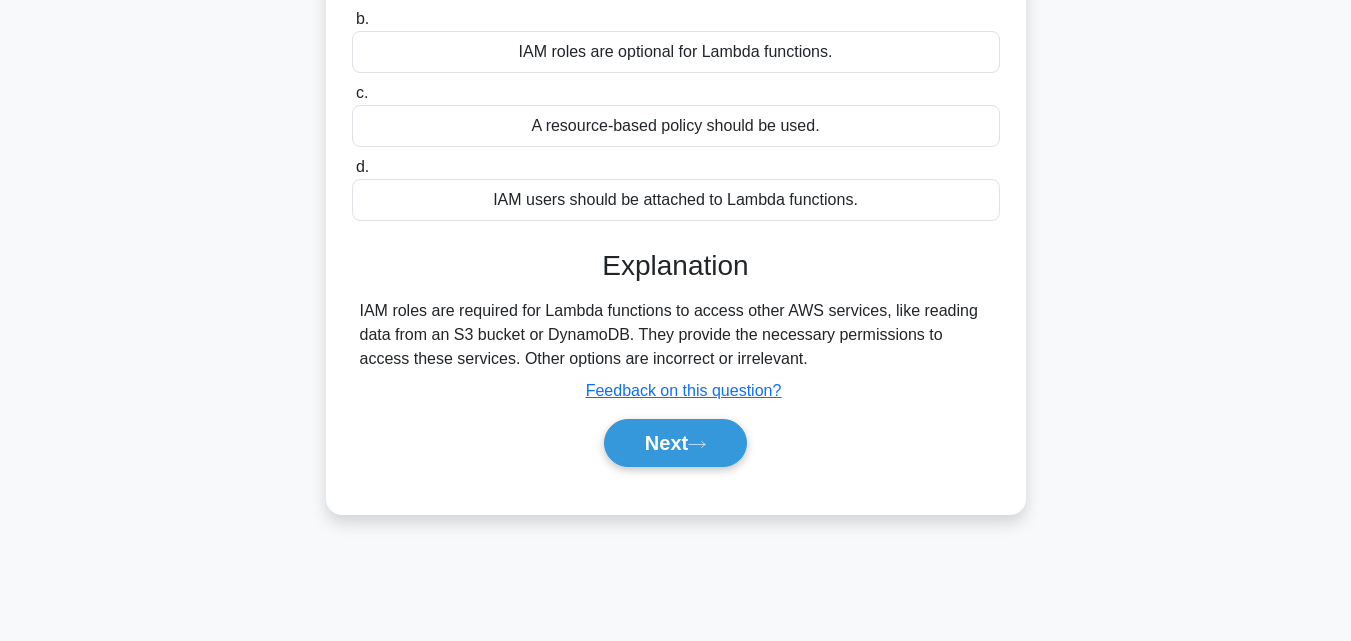 scroll, scrollTop: 300, scrollLeft: 0, axis: vertical 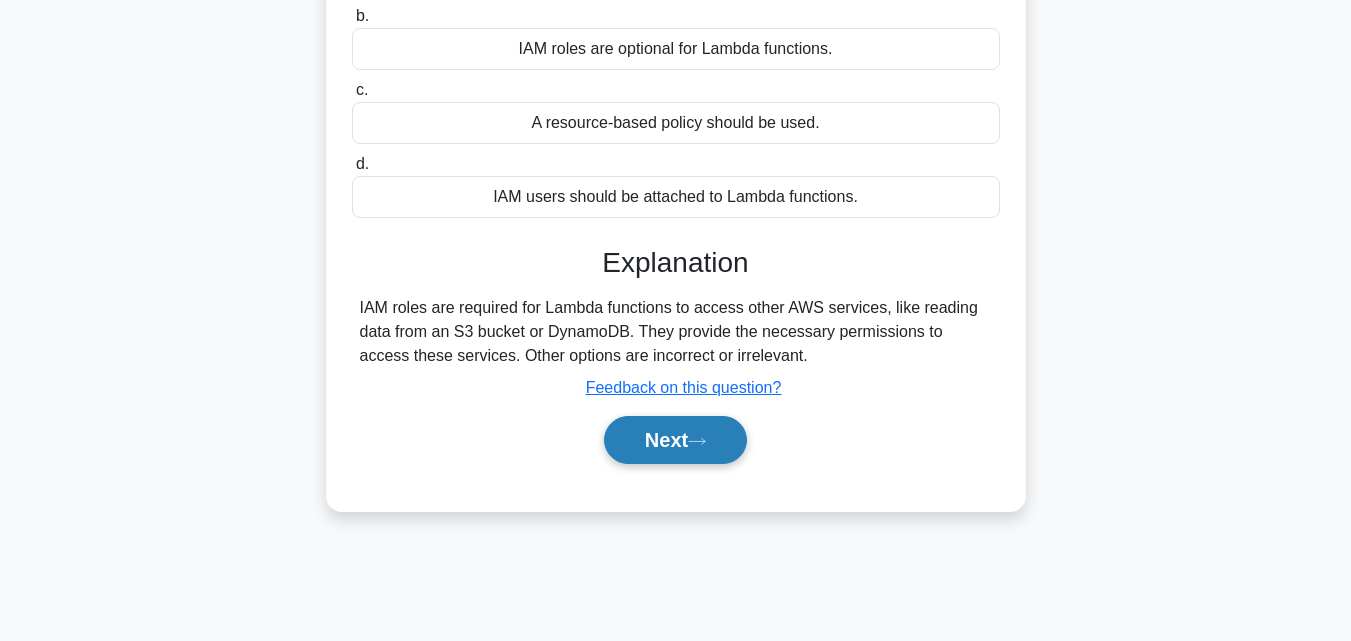 click on "Next" at bounding box center (675, 440) 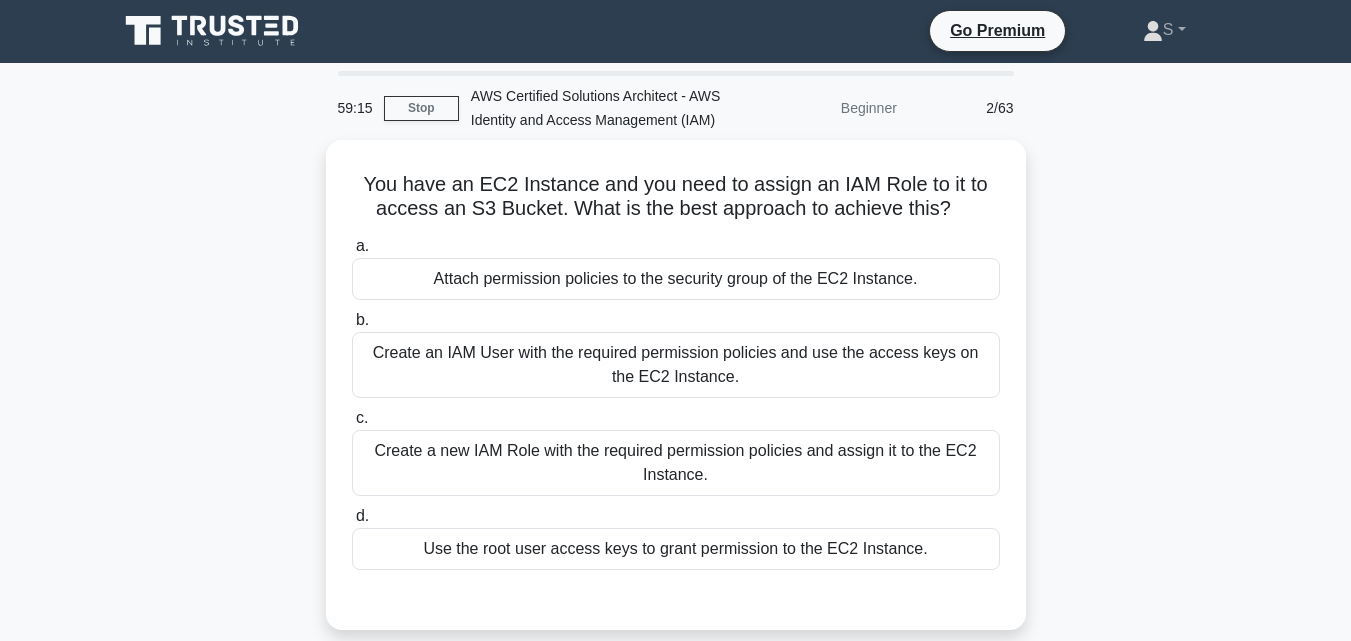 scroll, scrollTop: 0, scrollLeft: 0, axis: both 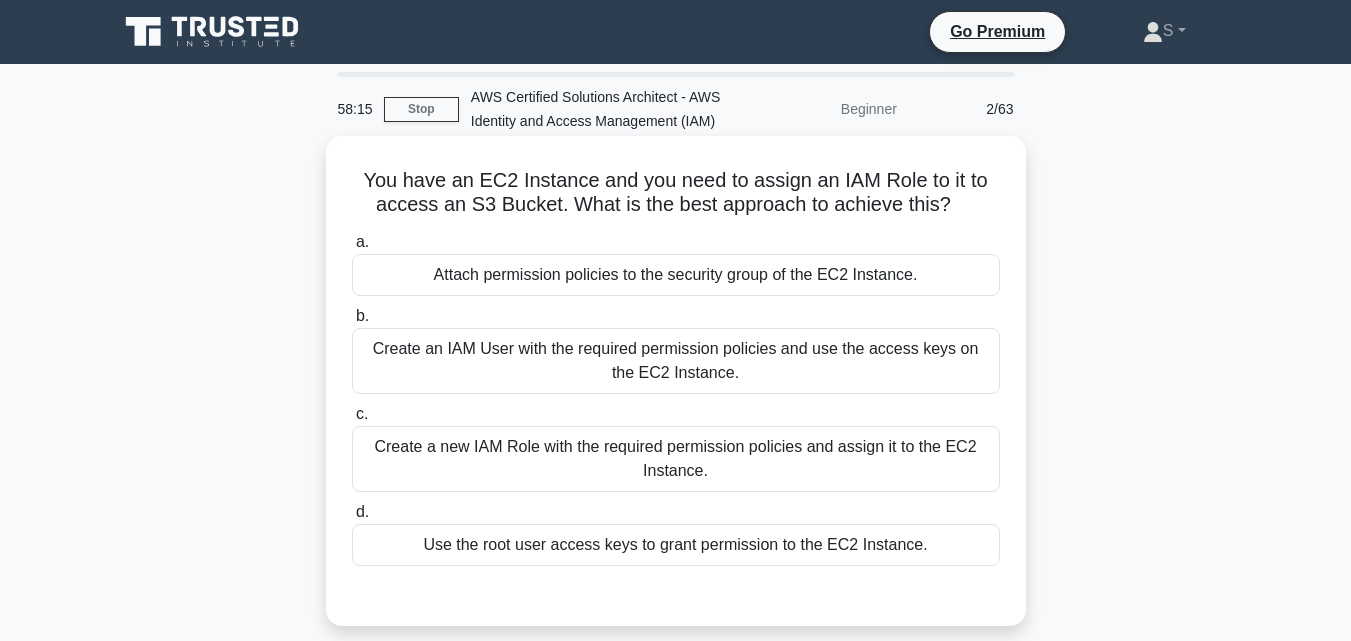 click on "Use the root user access keys to grant permission to the EC2 Instance." at bounding box center (676, 545) 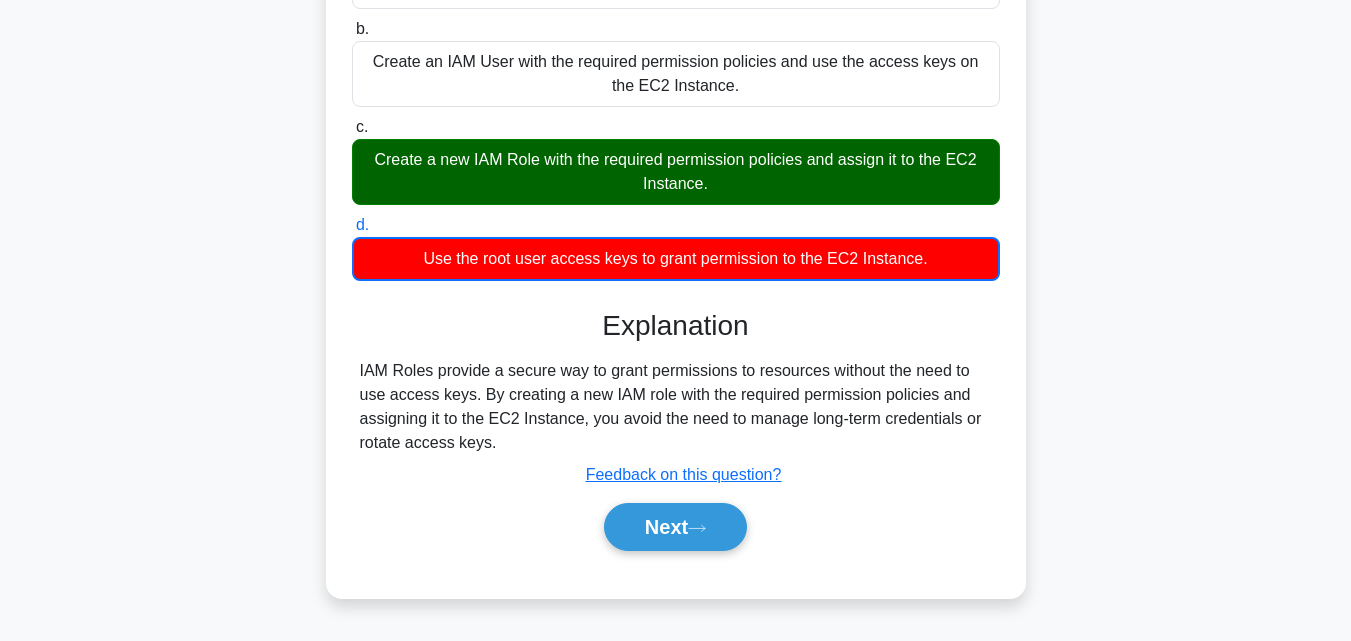 scroll, scrollTop: 300, scrollLeft: 0, axis: vertical 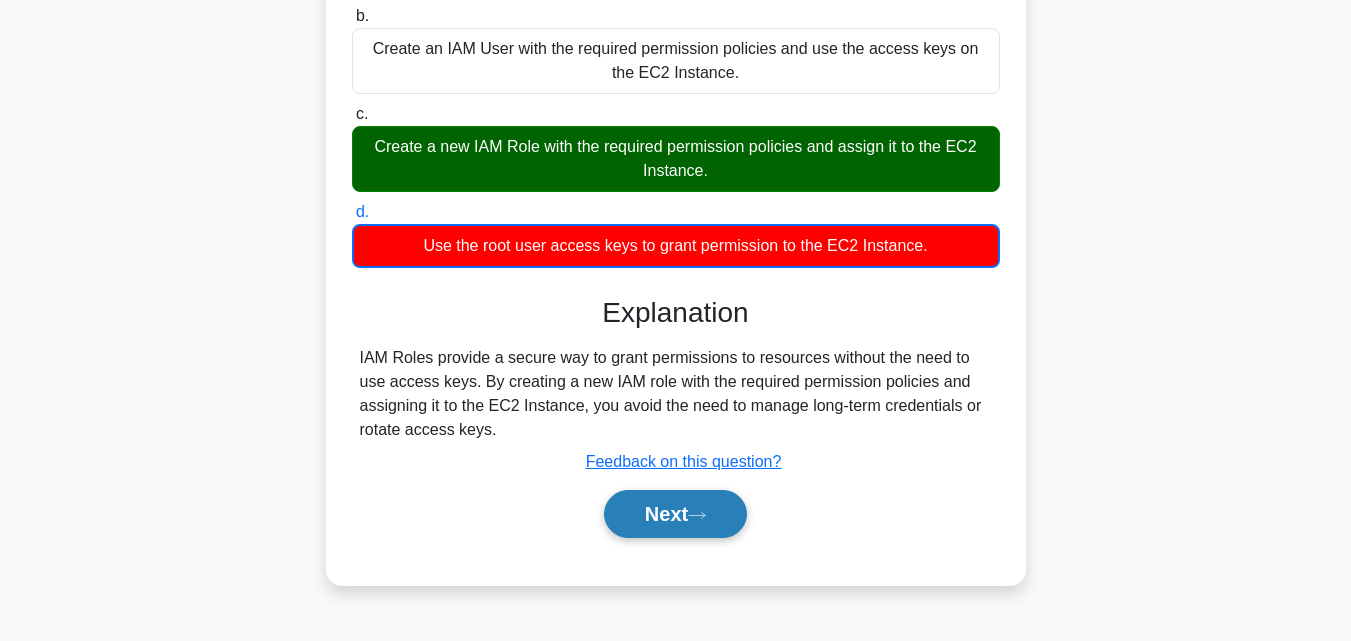 click on "Next" at bounding box center (675, 514) 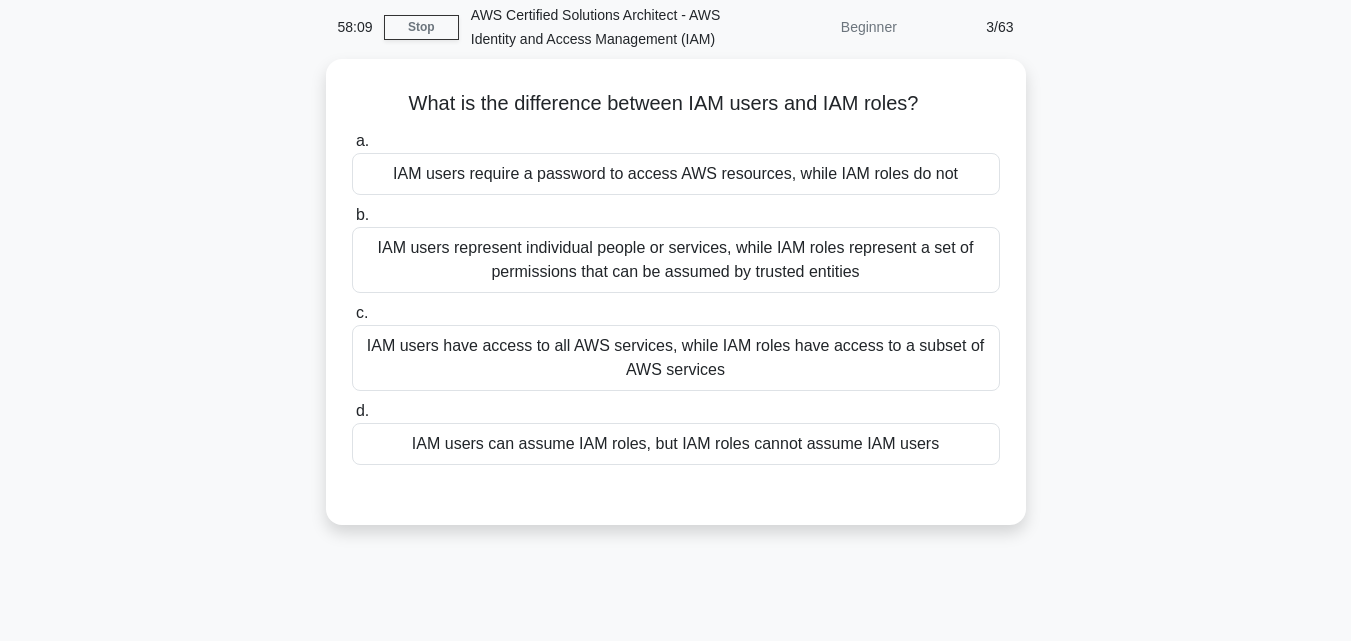 scroll, scrollTop: 0, scrollLeft: 0, axis: both 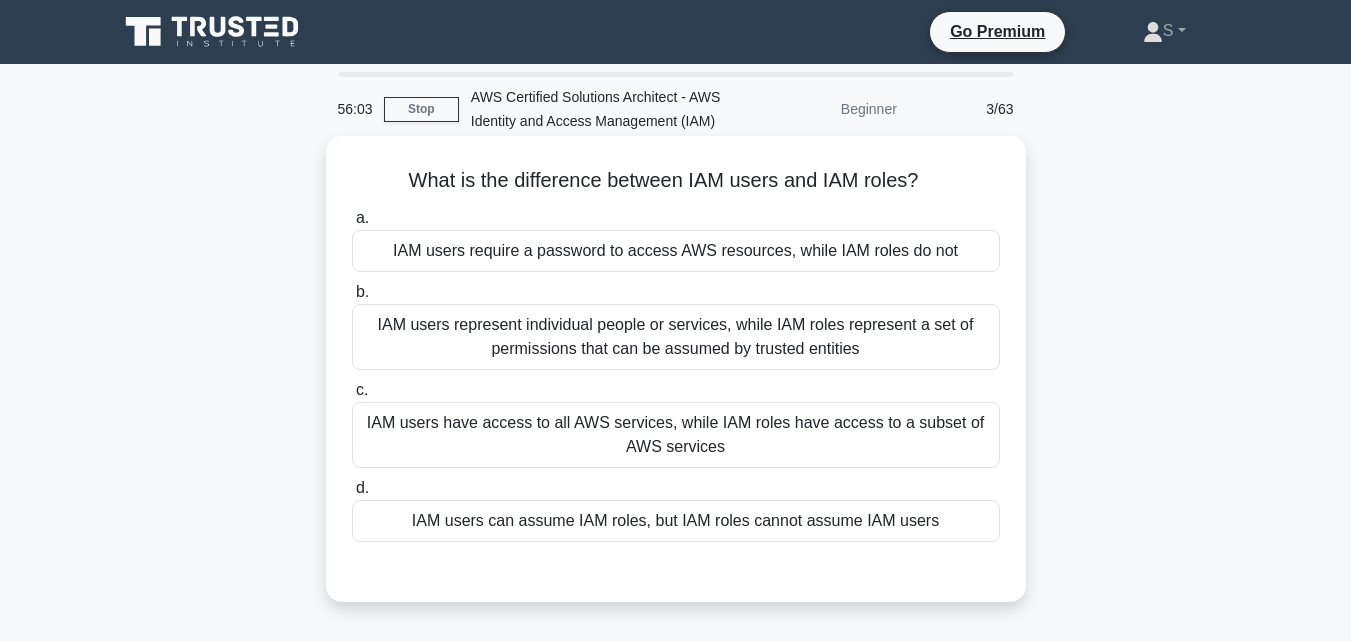 click on "IAM users have access to all AWS services, while IAM roles have access to a subset of AWS services" at bounding box center (676, 435) 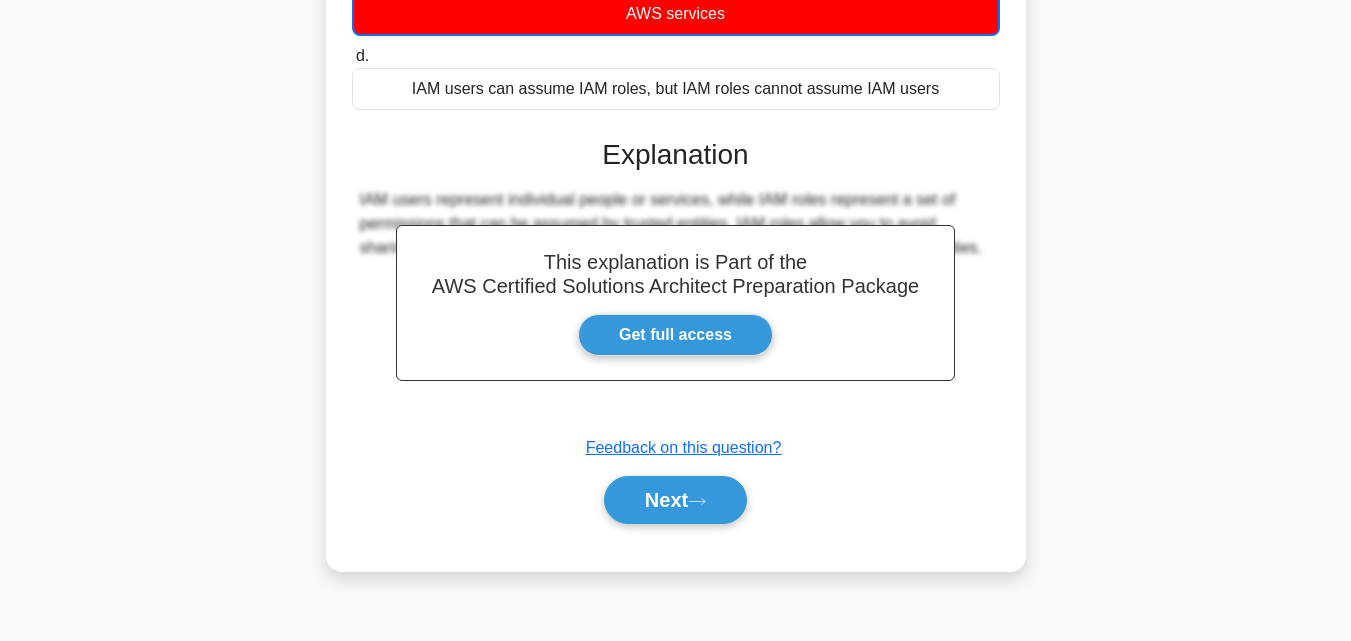 scroll, scrollTop: 439, scrollLeft: 0, axis: vertical 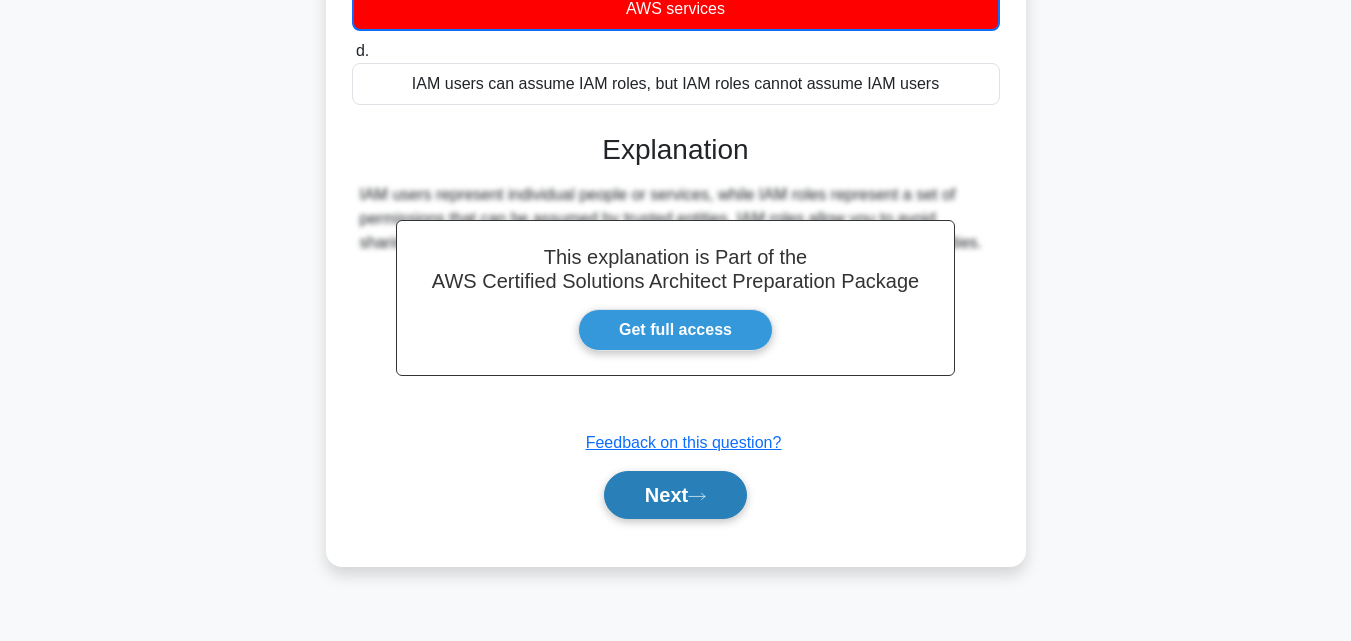 click on "Next" at bounding box center (675, 495) 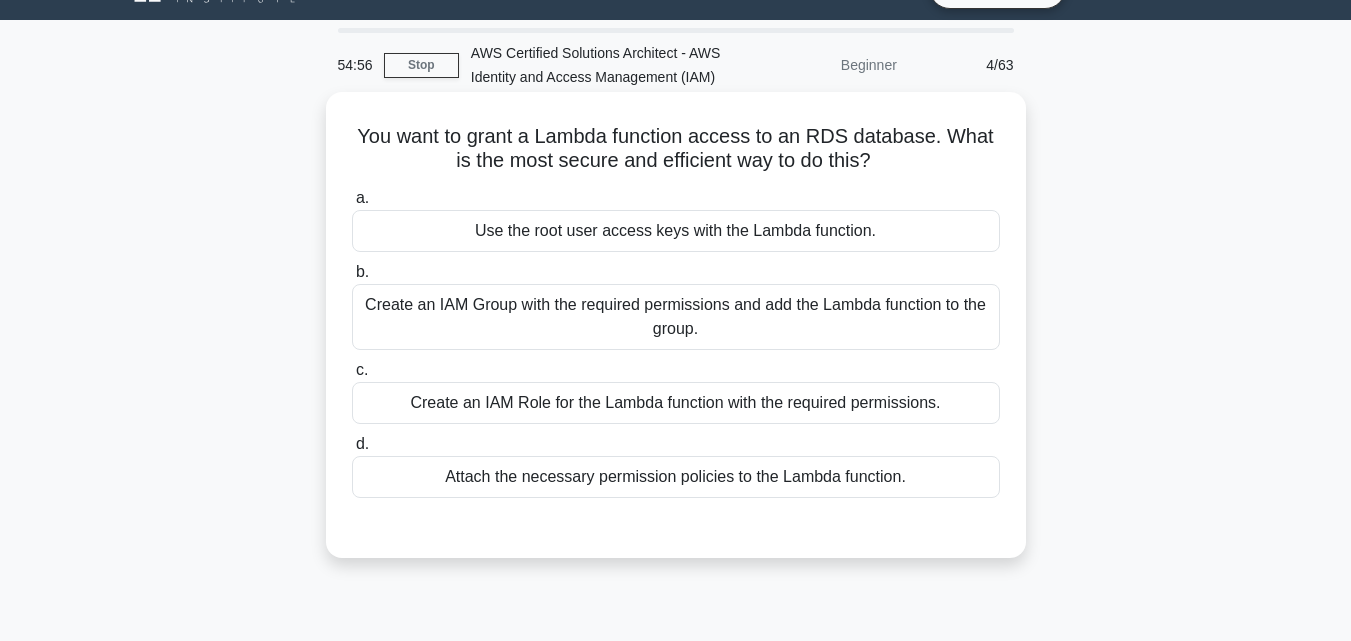 scroll, scrollTop: 0, scrollLeft: 0, axis: both 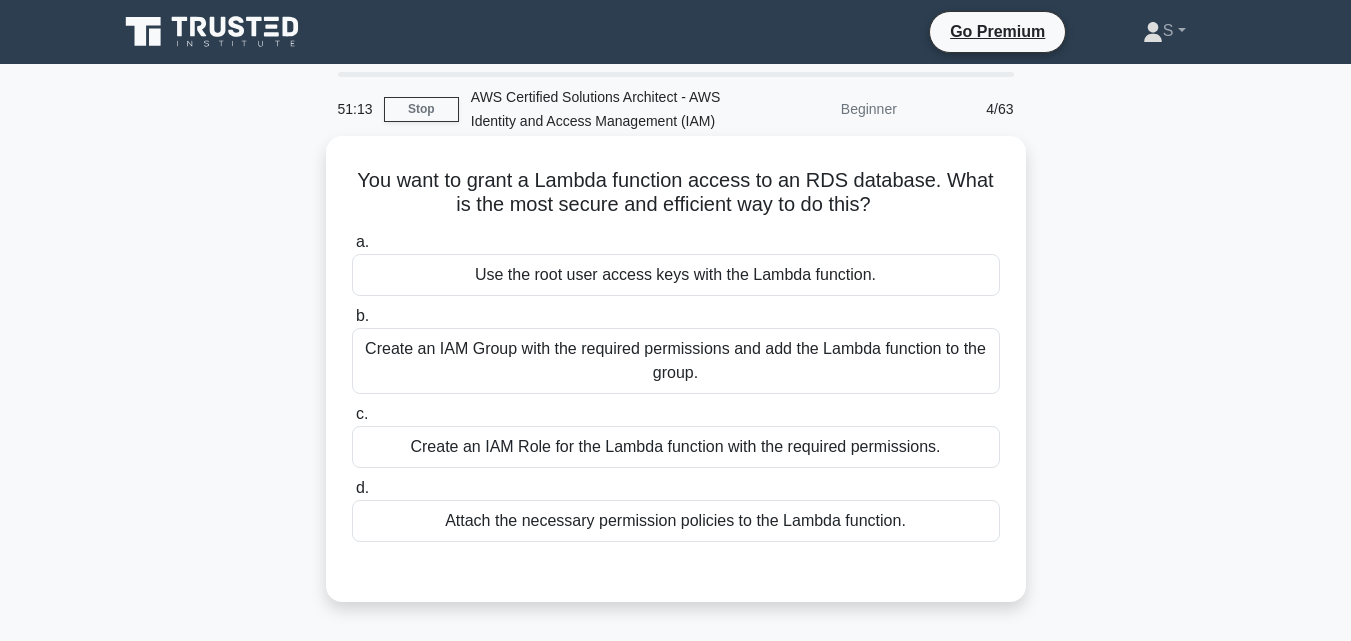 click on "Attach the necessary permission policies to the Lambda function." at bounding box center [676, 521] 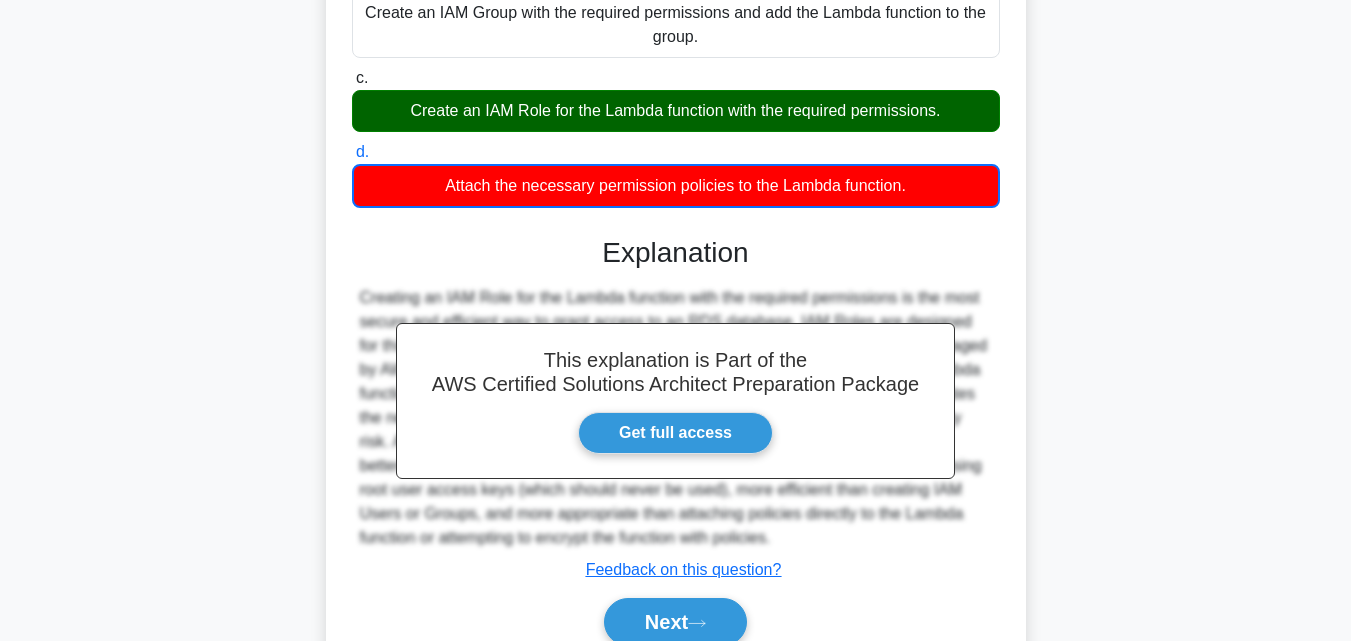 scroll, scrollTop: 439, scrollLeft: 0, axis: vertical 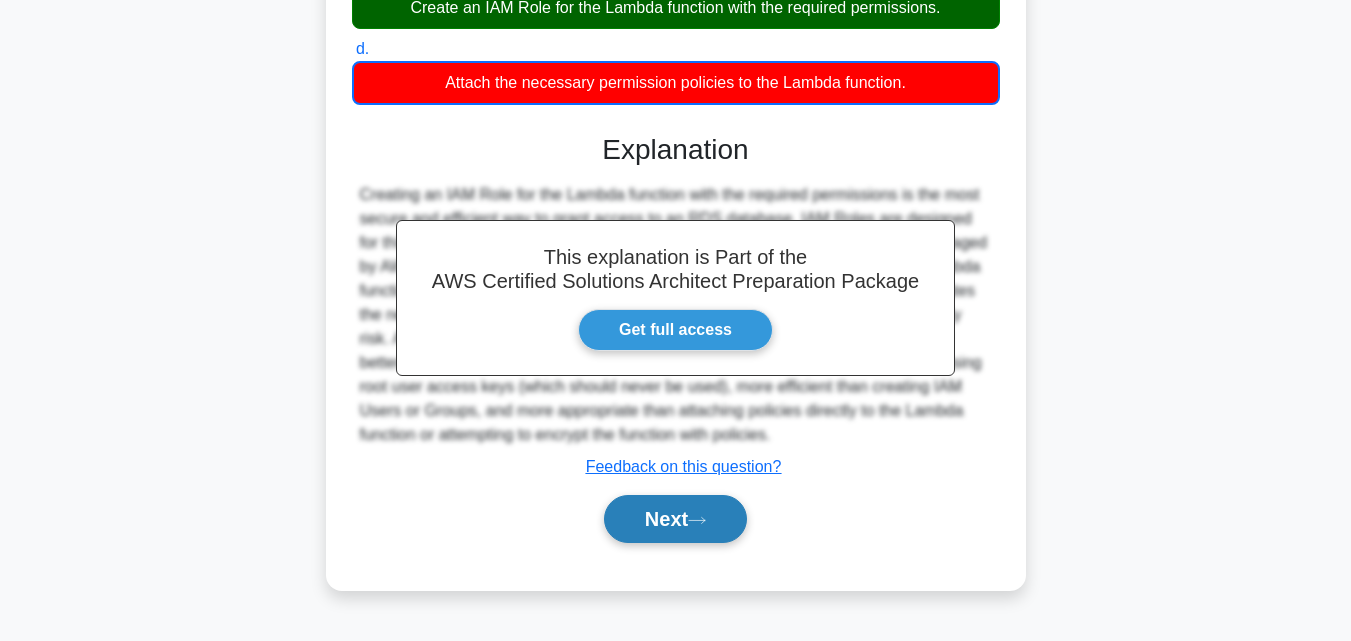 click on "Next" at bounding box center [675, 519] 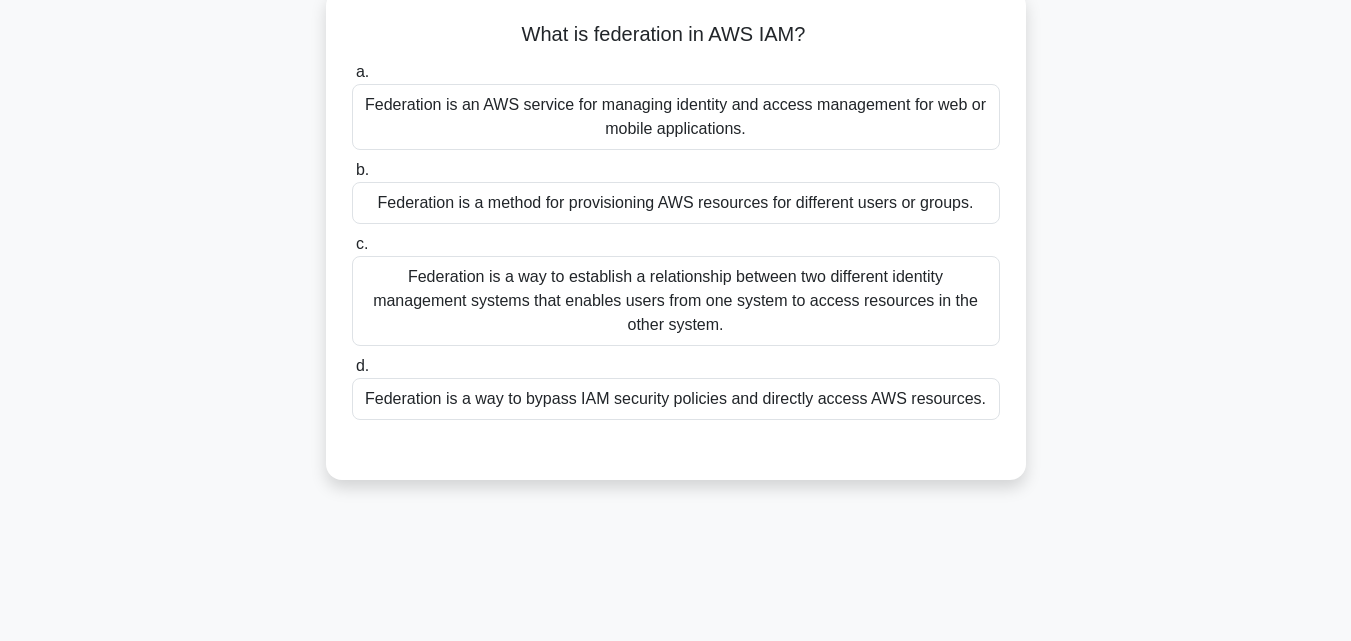 scroll, scrollTop: 0, scrollLeft: 0, axis: both 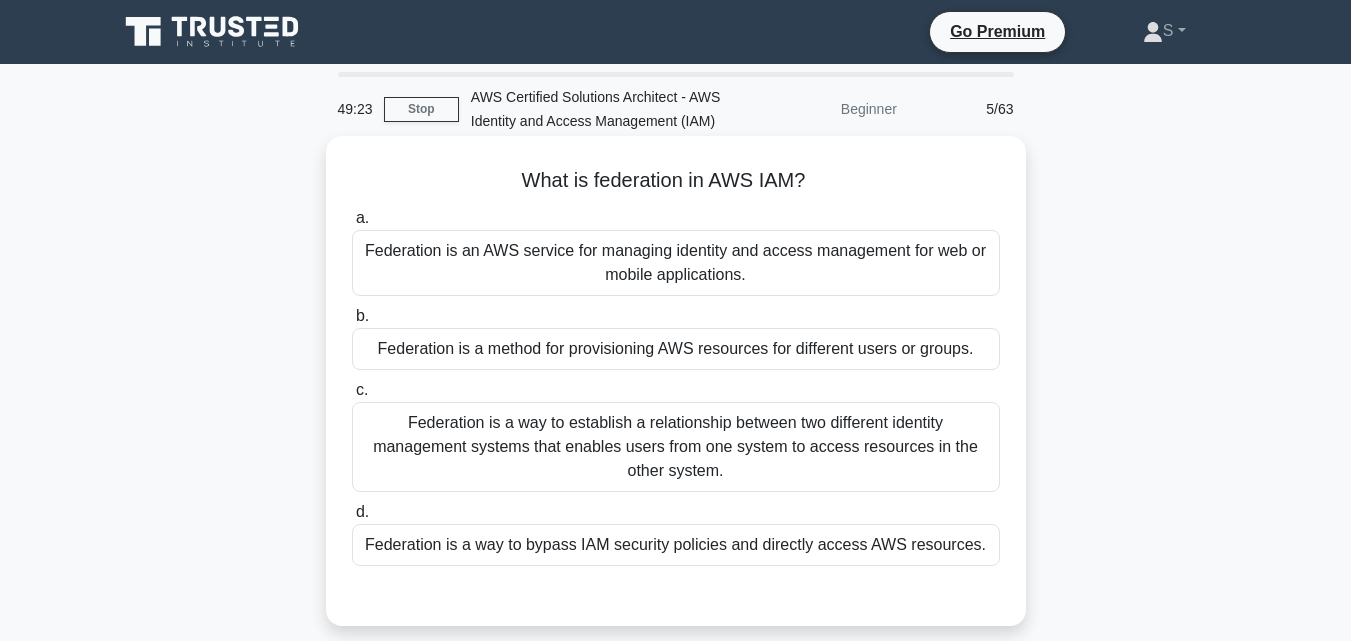 click on "Federation is a way to establish a relationship between two different identity management systems that enables users from one system to access resources in the other system." at bounding box center (676, 447) 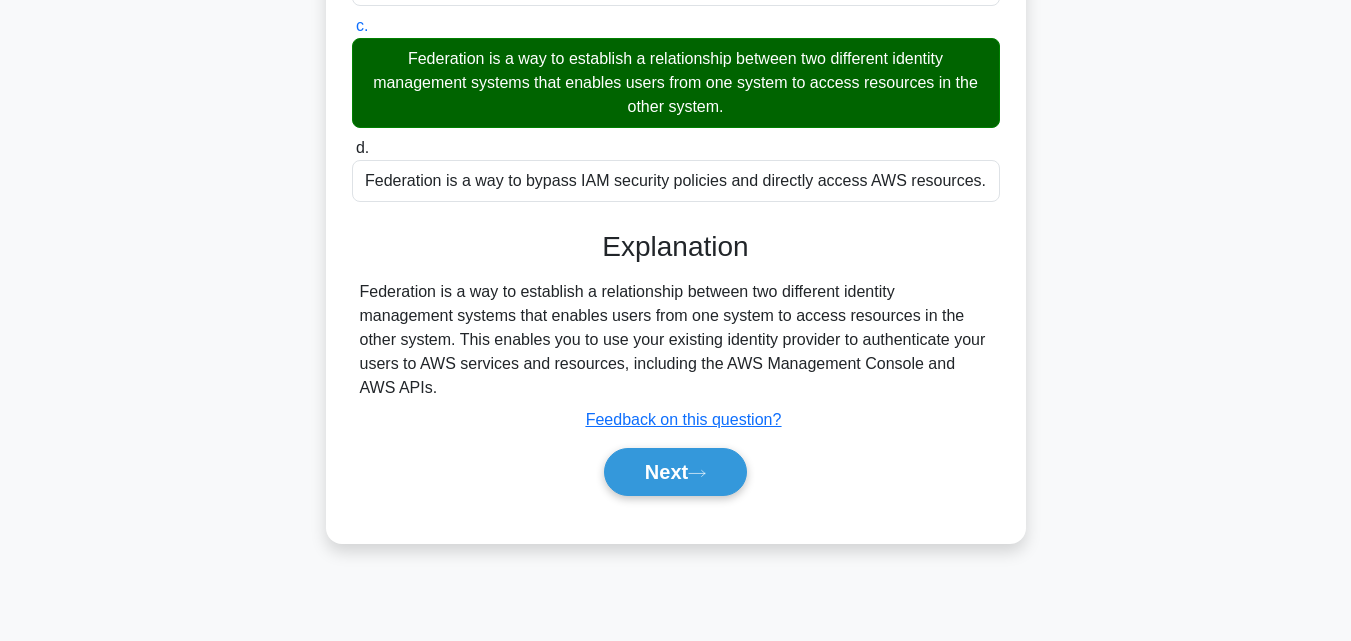 scroll, scrollTop: 439, scrollLeft: 0, axis: vertical 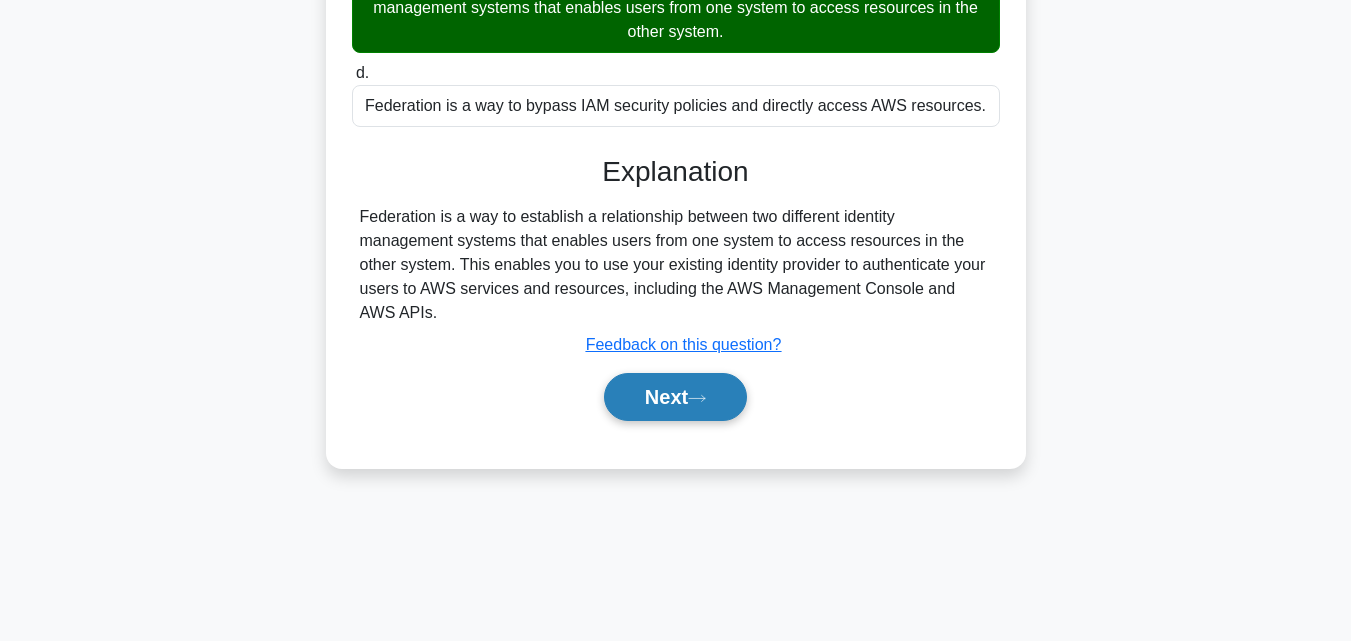 click on "Next" at bounding box center [675, 397] 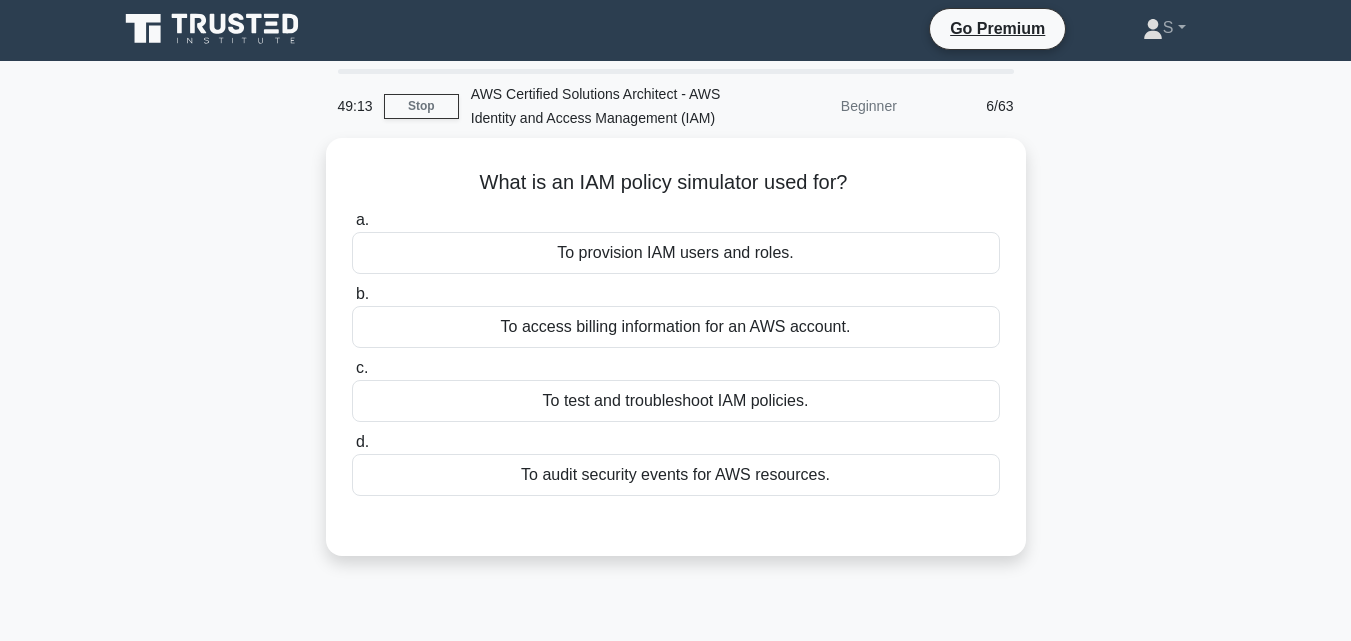 scroll, scrollTop: 0, scrollLeft: 0, axis: both 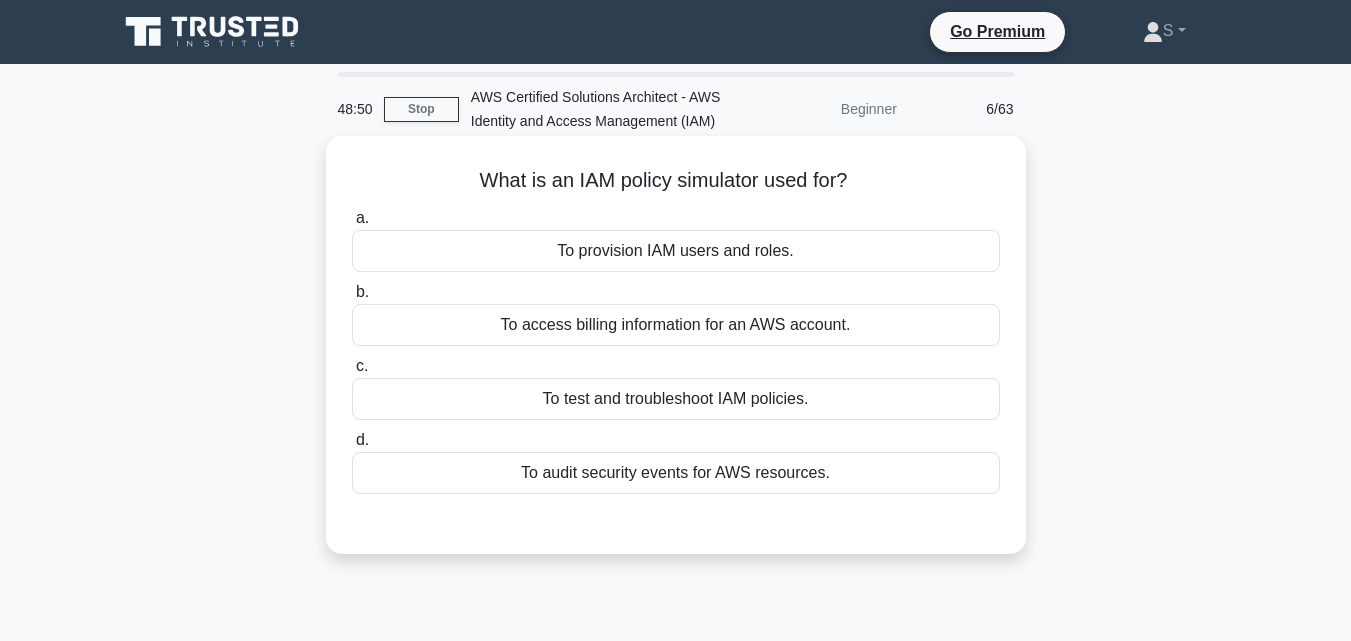 click on "To access billing information for an AWS account." at bounding box center [676, 325] 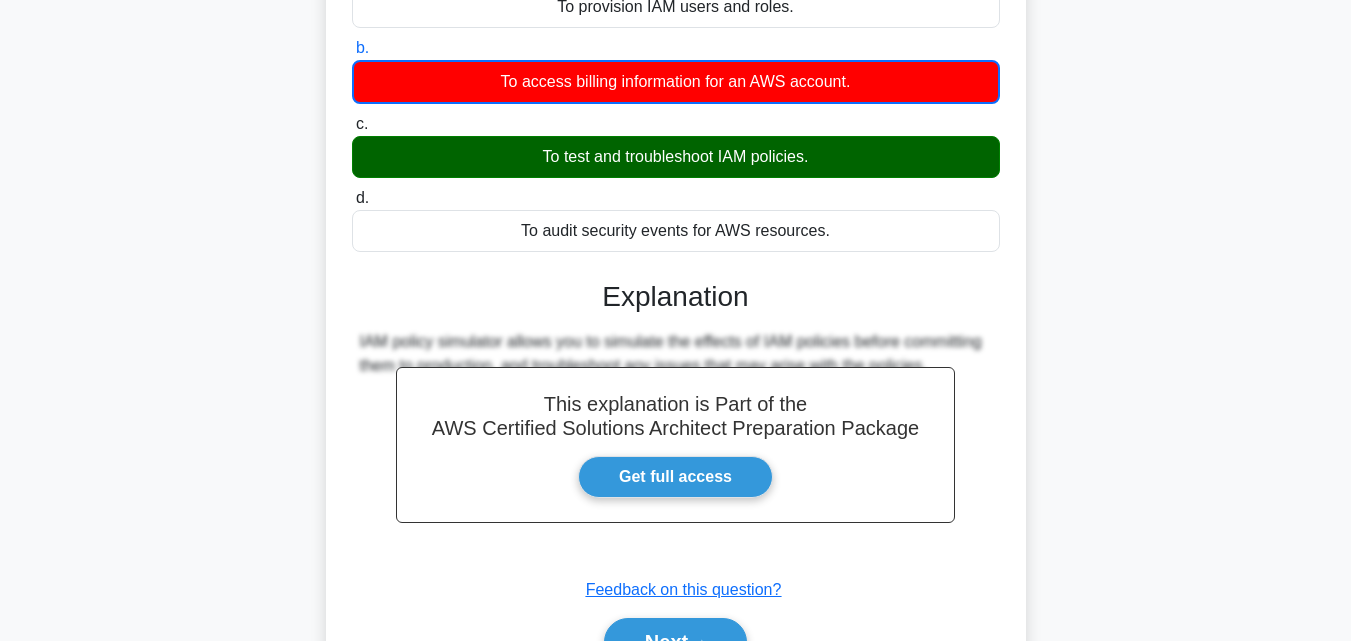 scroll, scrollTop: 439, scrollLeft: 0, axis: vertical 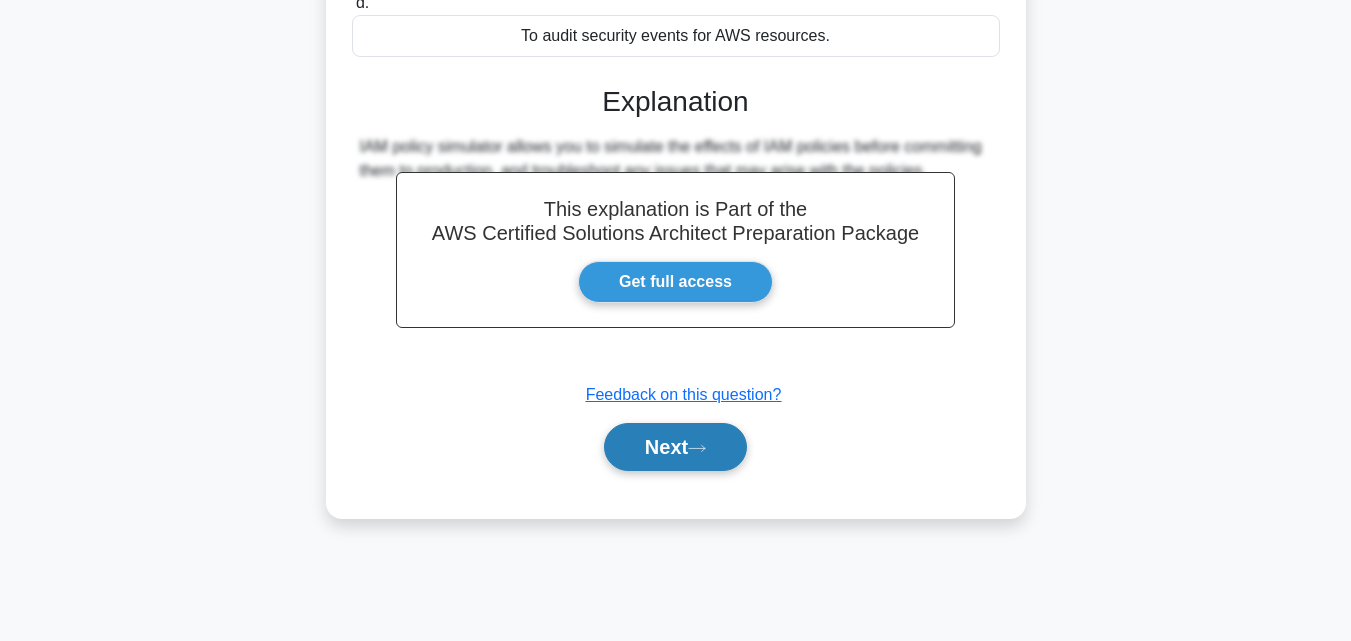 click on "Next" at bounding box center (675, 447) 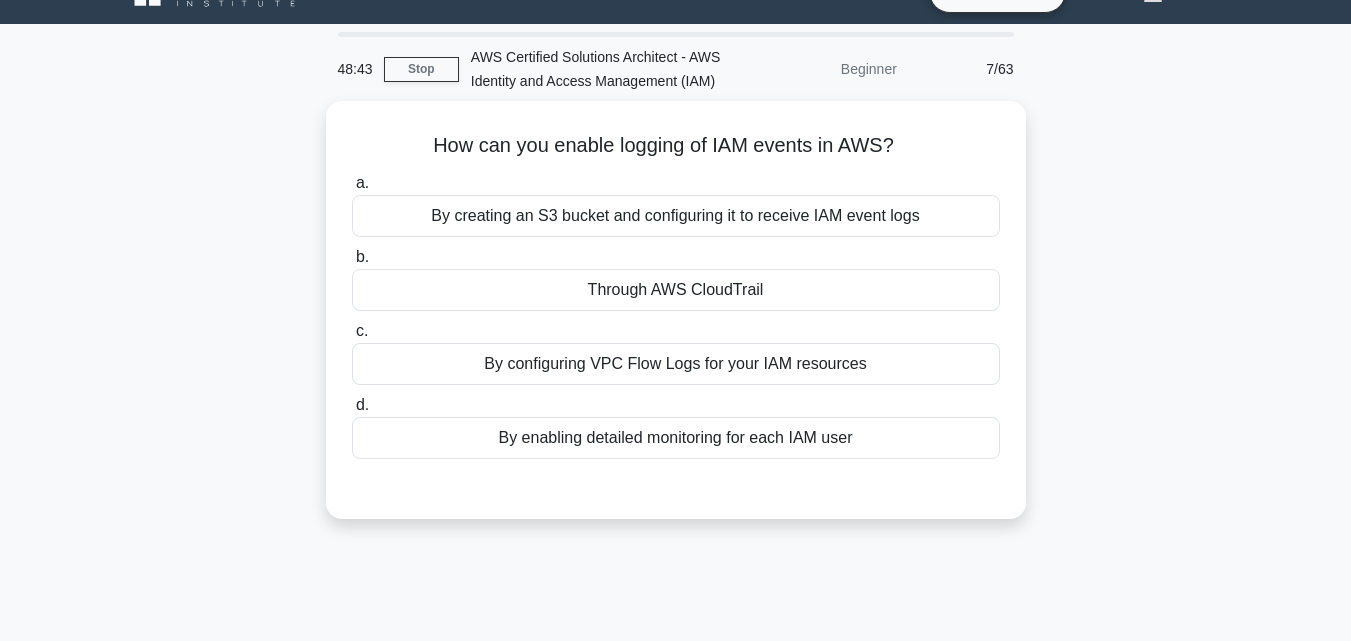 scroll, scrollTop: 39, scrollLeft: 0, axis: vertical 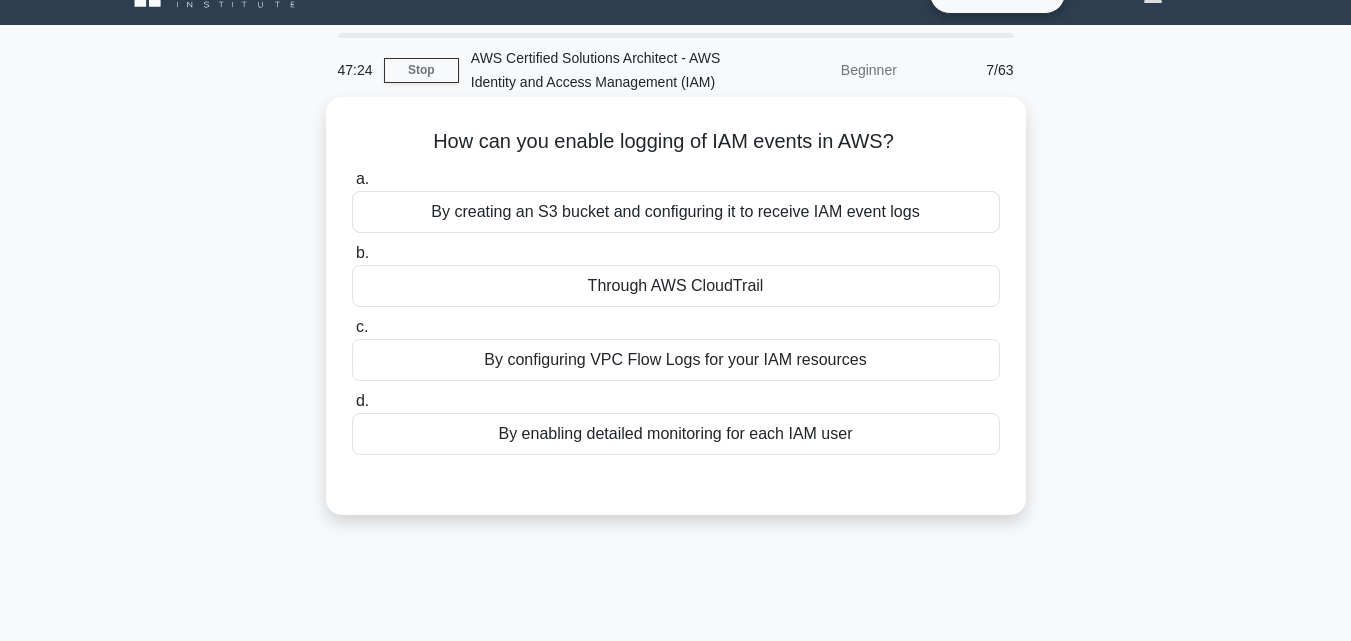 click on "By creating an S3 bucket and configuring it to receive IAM event logs" at bounding box center [676, 212] 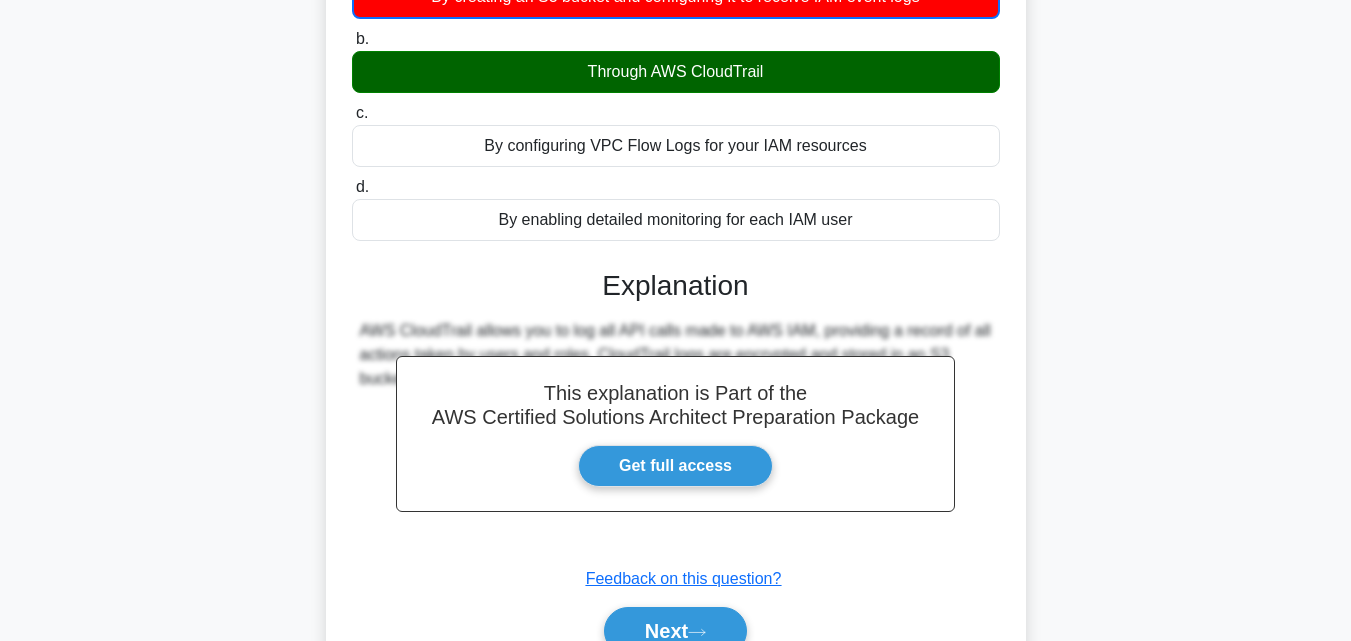 scroll, scrollTop: 439, scrollLeft: 0, axis: vertical 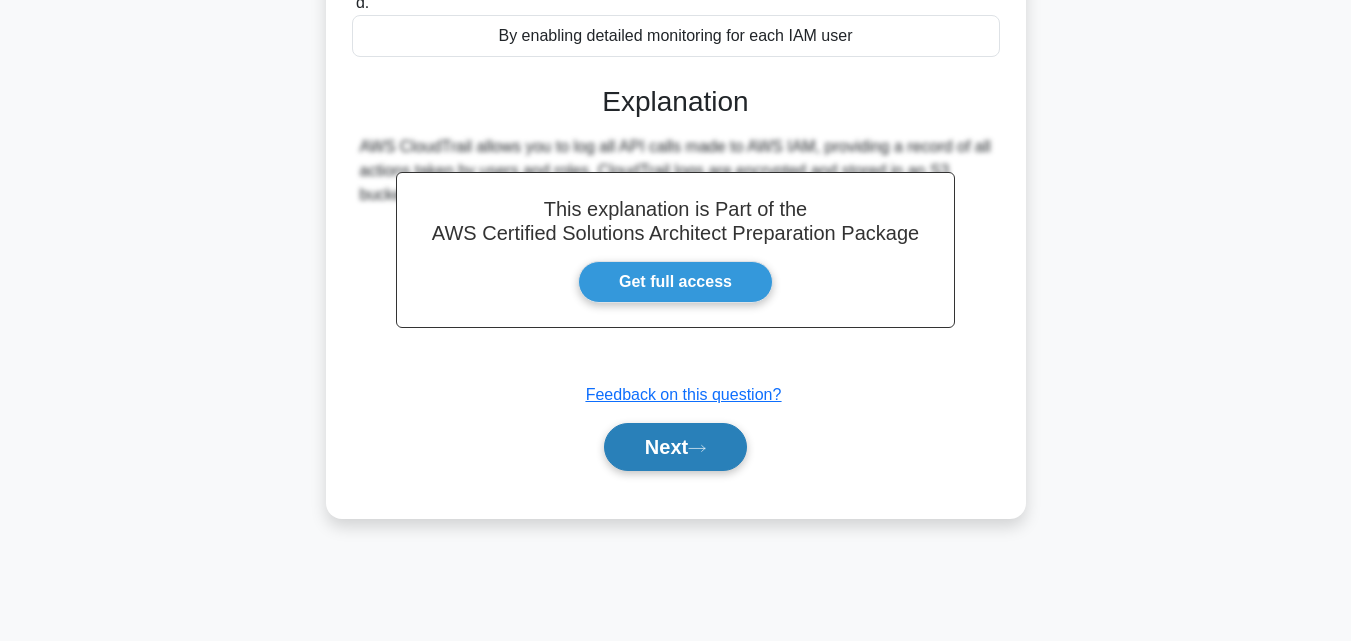 click on "Next" at bounding box center (675, 447) 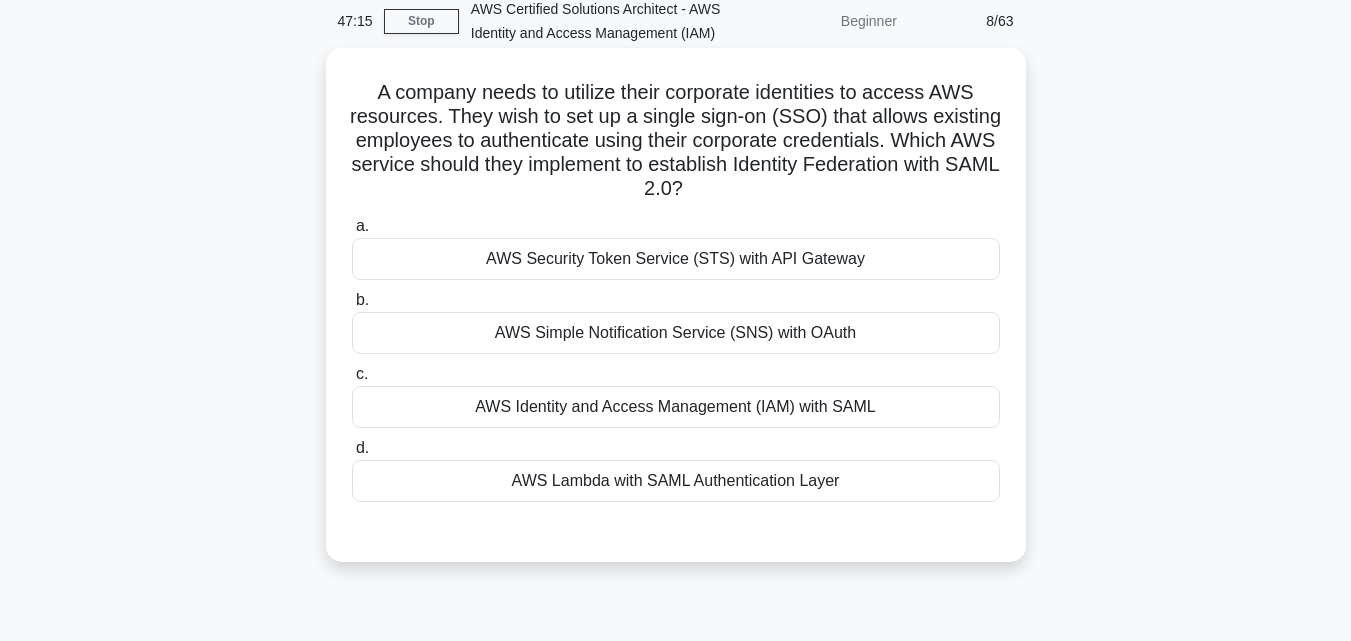 scroll, scrollTop: 100, scrollLeft: 0, axis: vertical 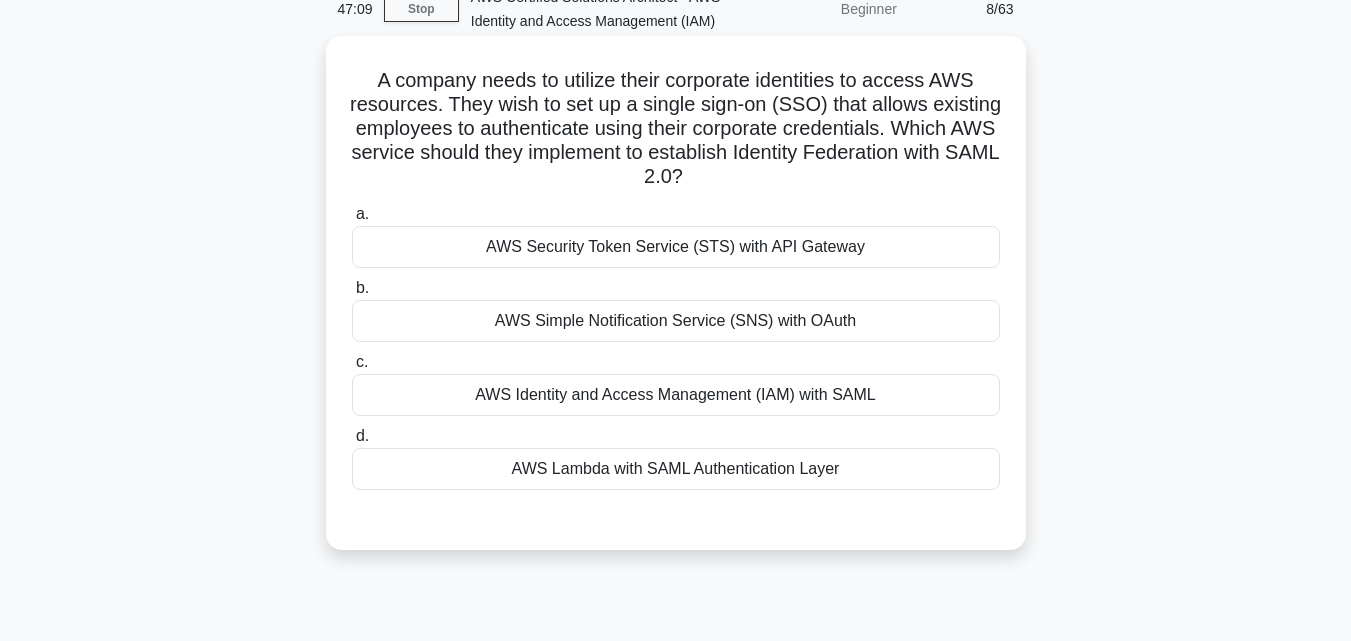click on "AWS Lambda with SAML Authentication Layer" at bounding box center [676, 469] 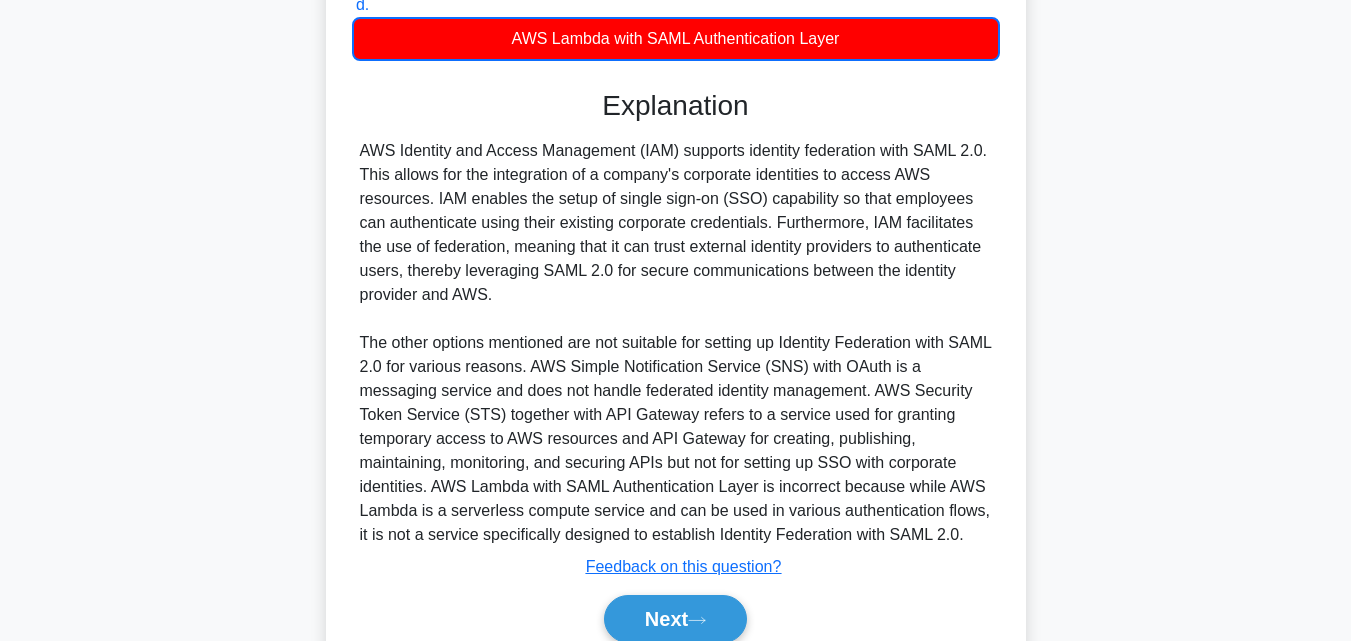 scroll, scrollTop: 619, scrollLeft: 0, axis: vertical 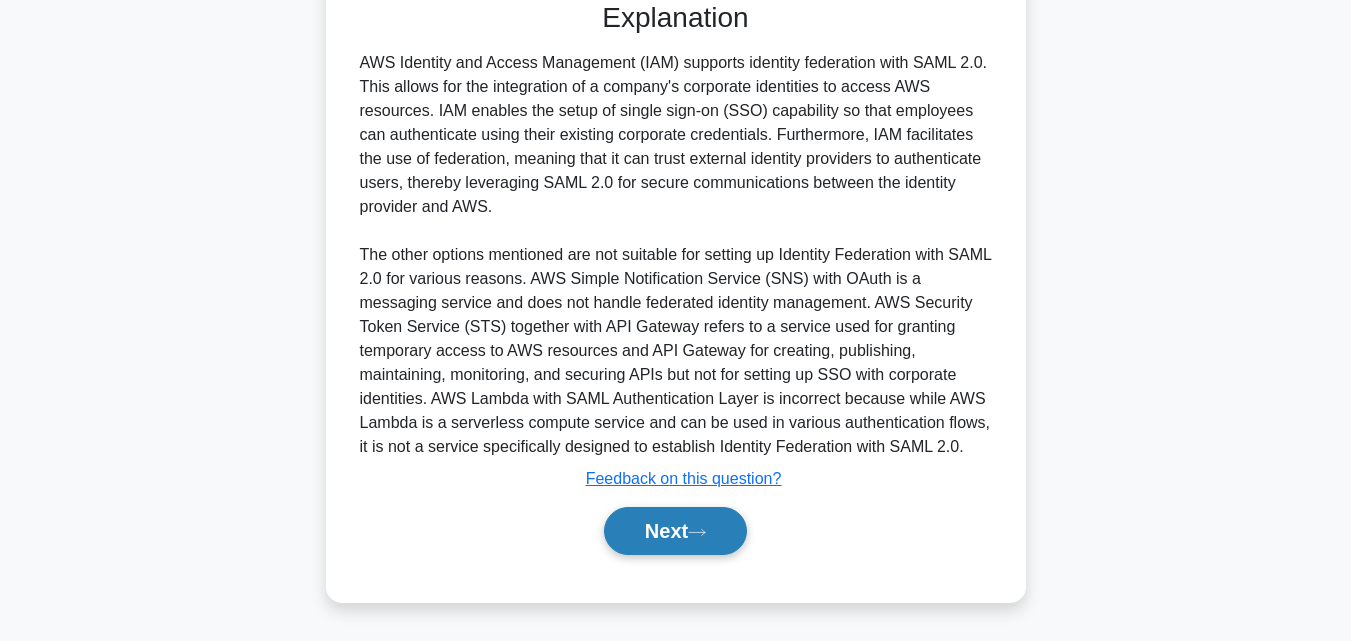 click 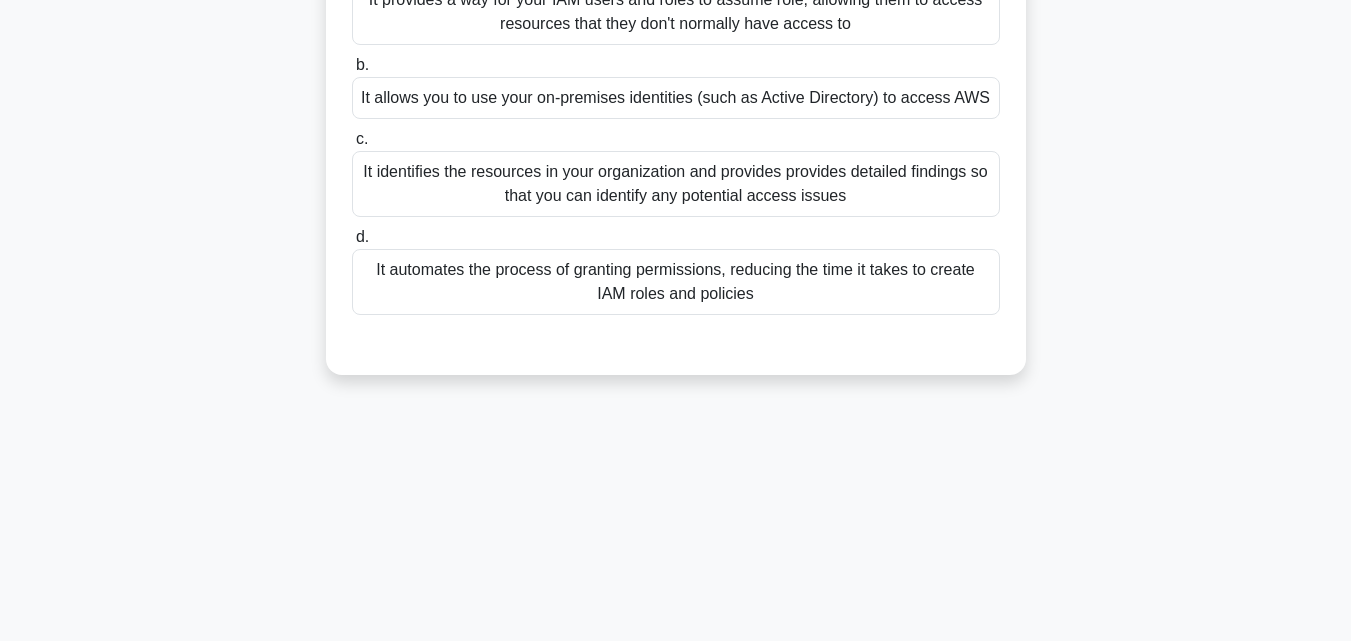 scroll, scrollTop: 300, scrollLeft: 0, axis: vertical 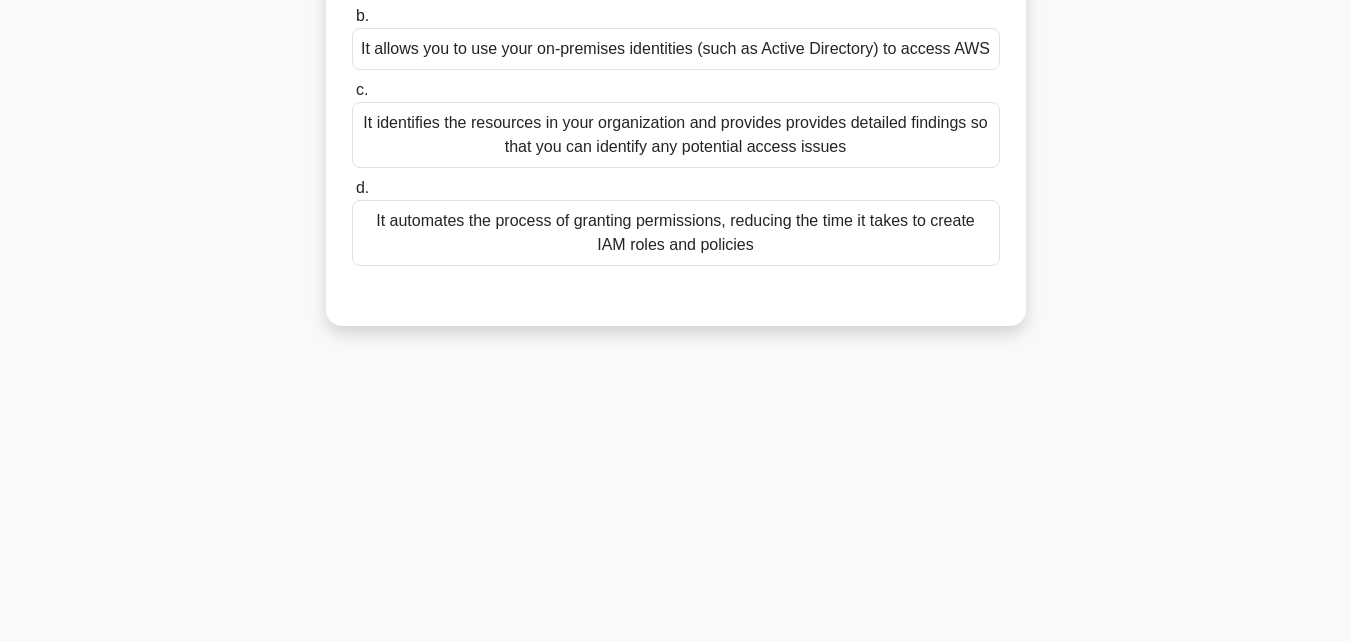 click on "It automates the process of granting permissions, reducing the time it takes to create IAM roles and policies" at bounding box center (676, 233) 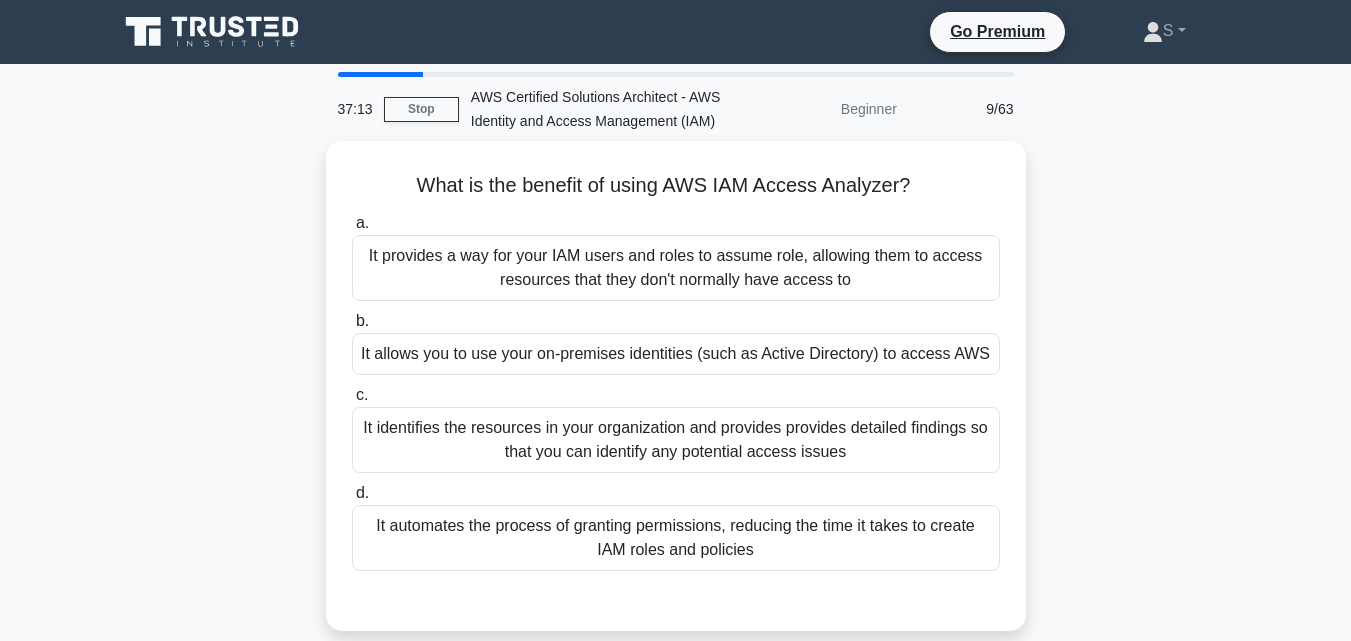 scroll, scrollTop: 300, scrollLeft: 0, axis: vertical 